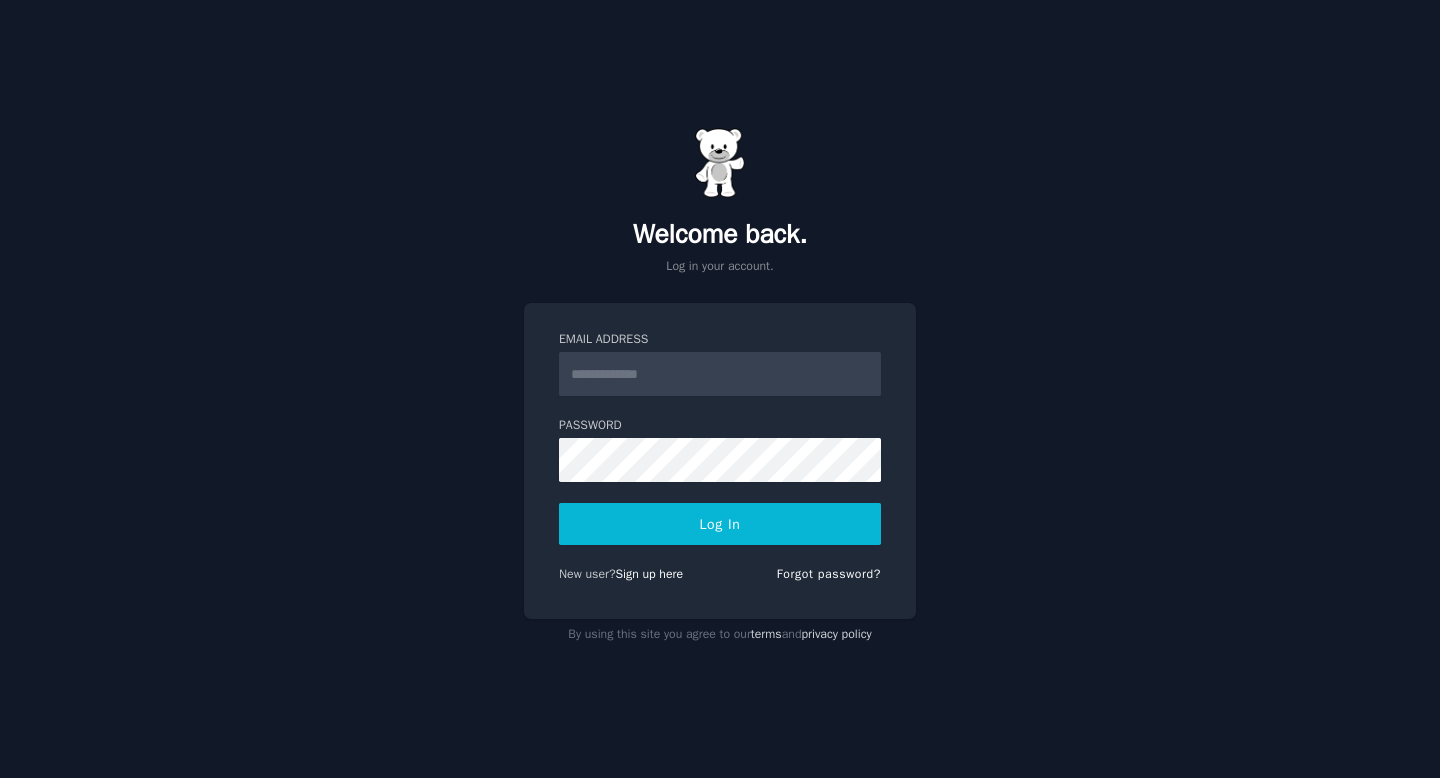 scroll, scrollTop: 0, scrollLeft: 0, axis: both 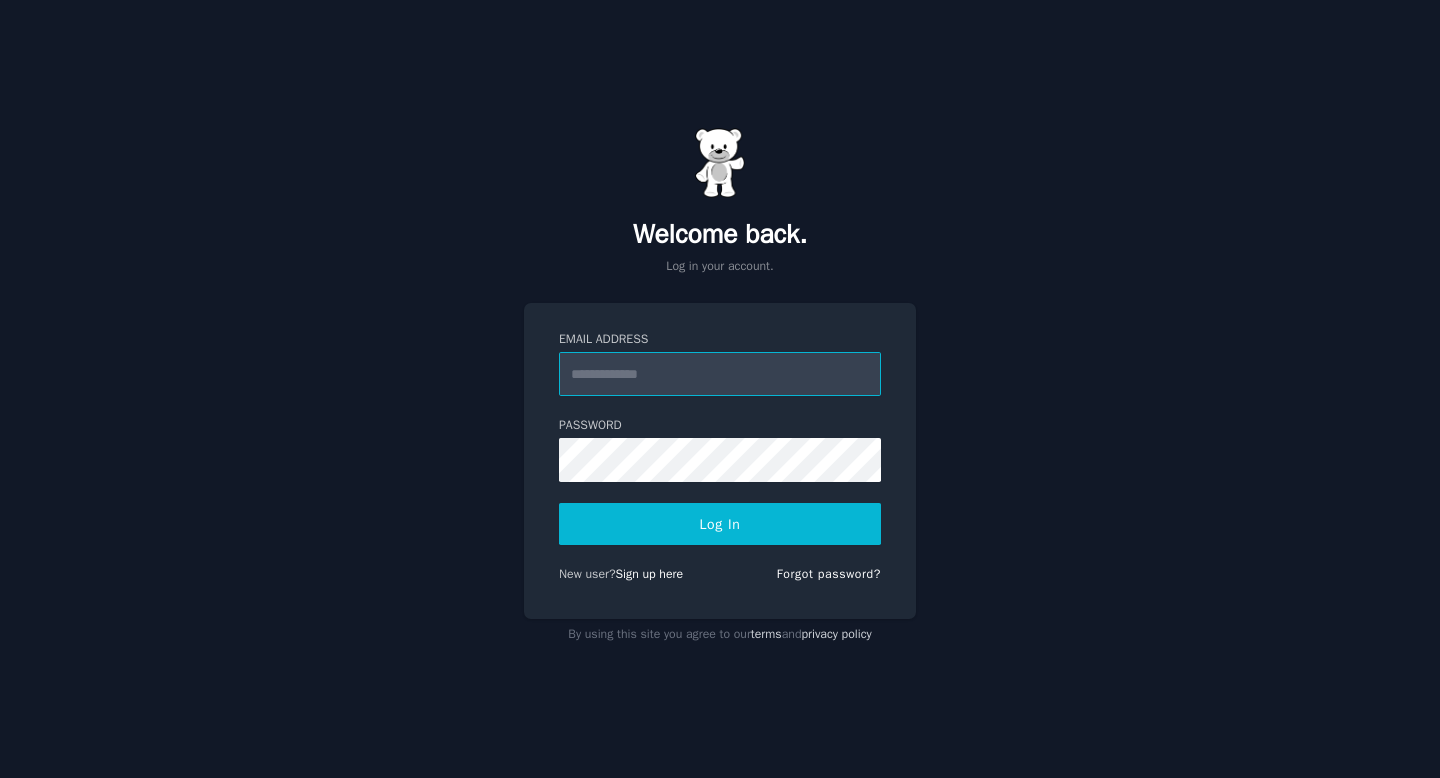 click on "Email Address" at bounding box center [720, 374] 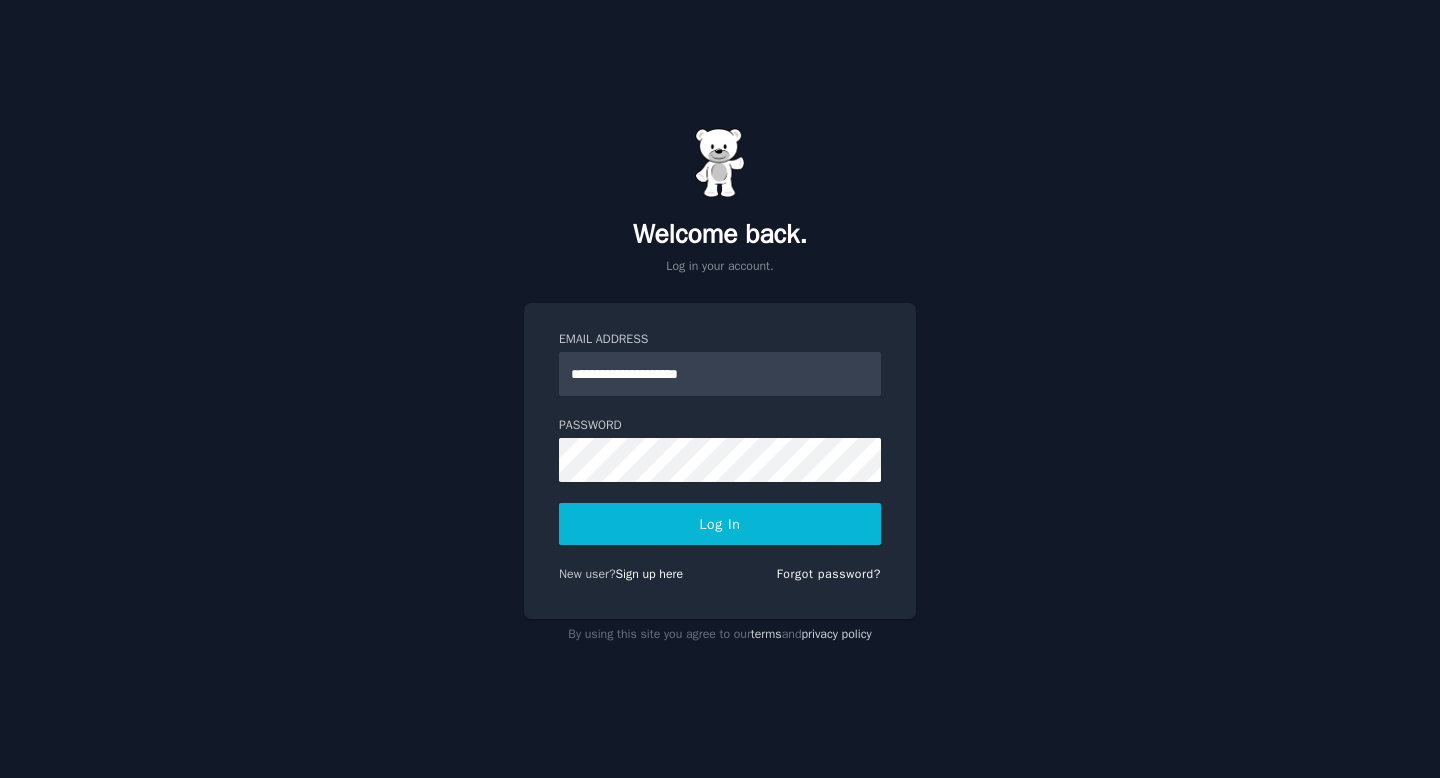 click on "Log In" at bounding box center (720, 524) 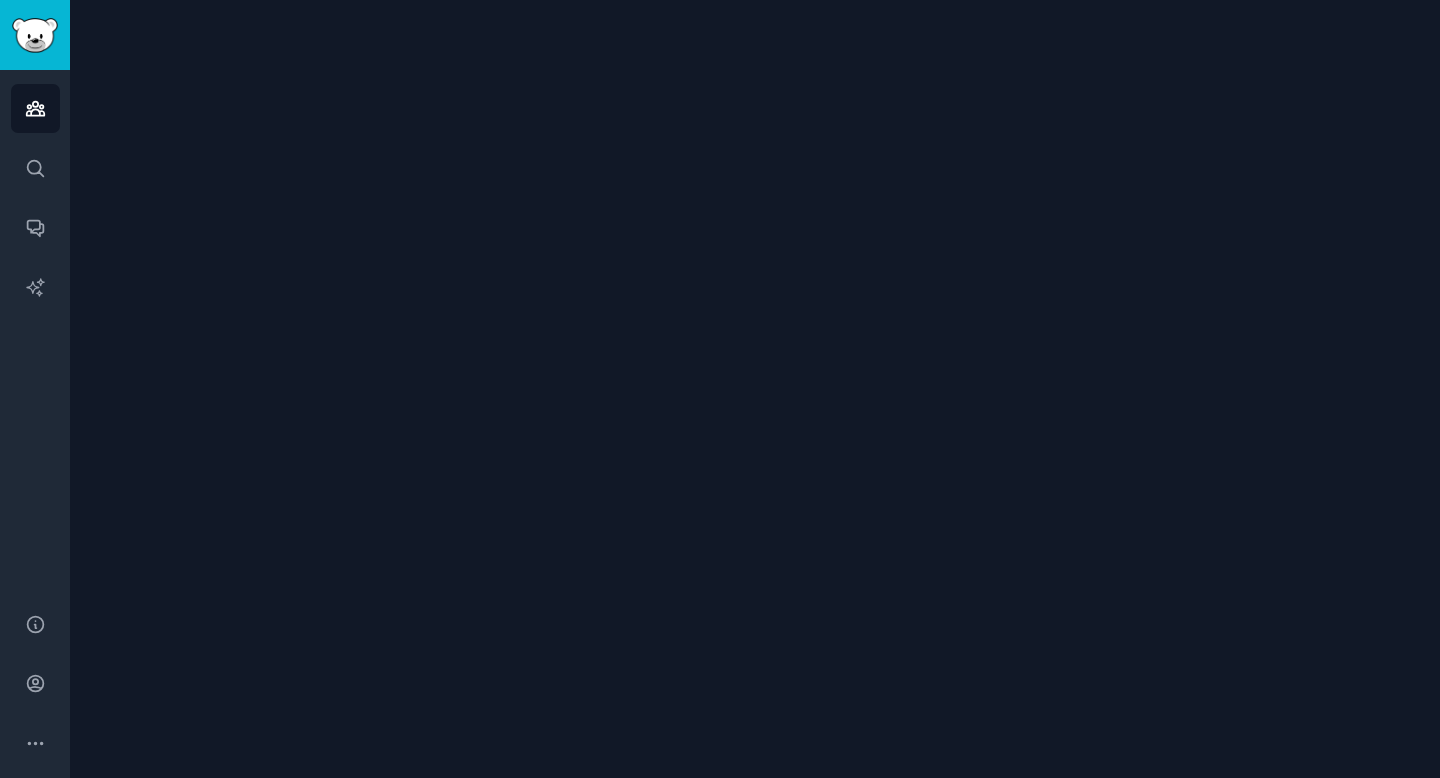 scroll, scrollTop: 0, scrollLeft: 0, axis: both 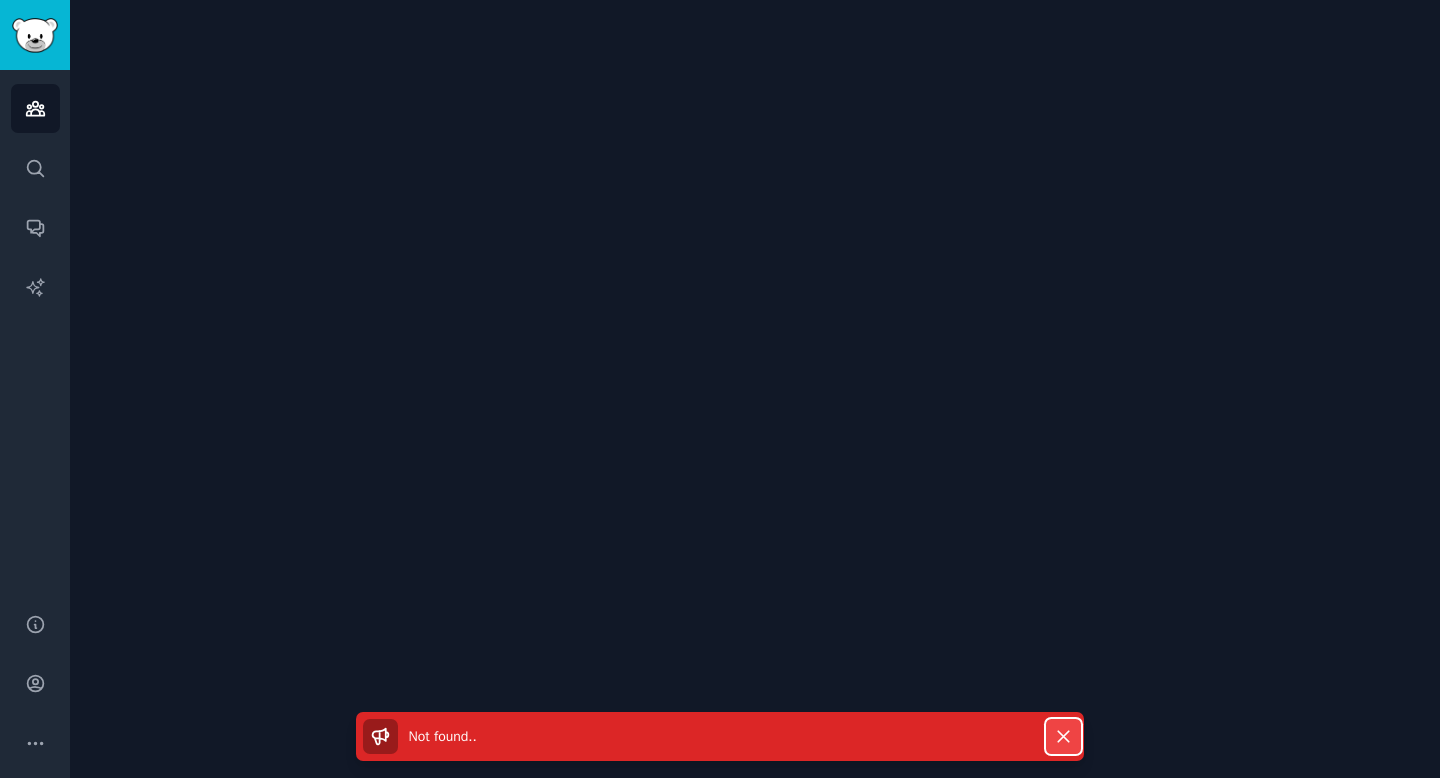 click 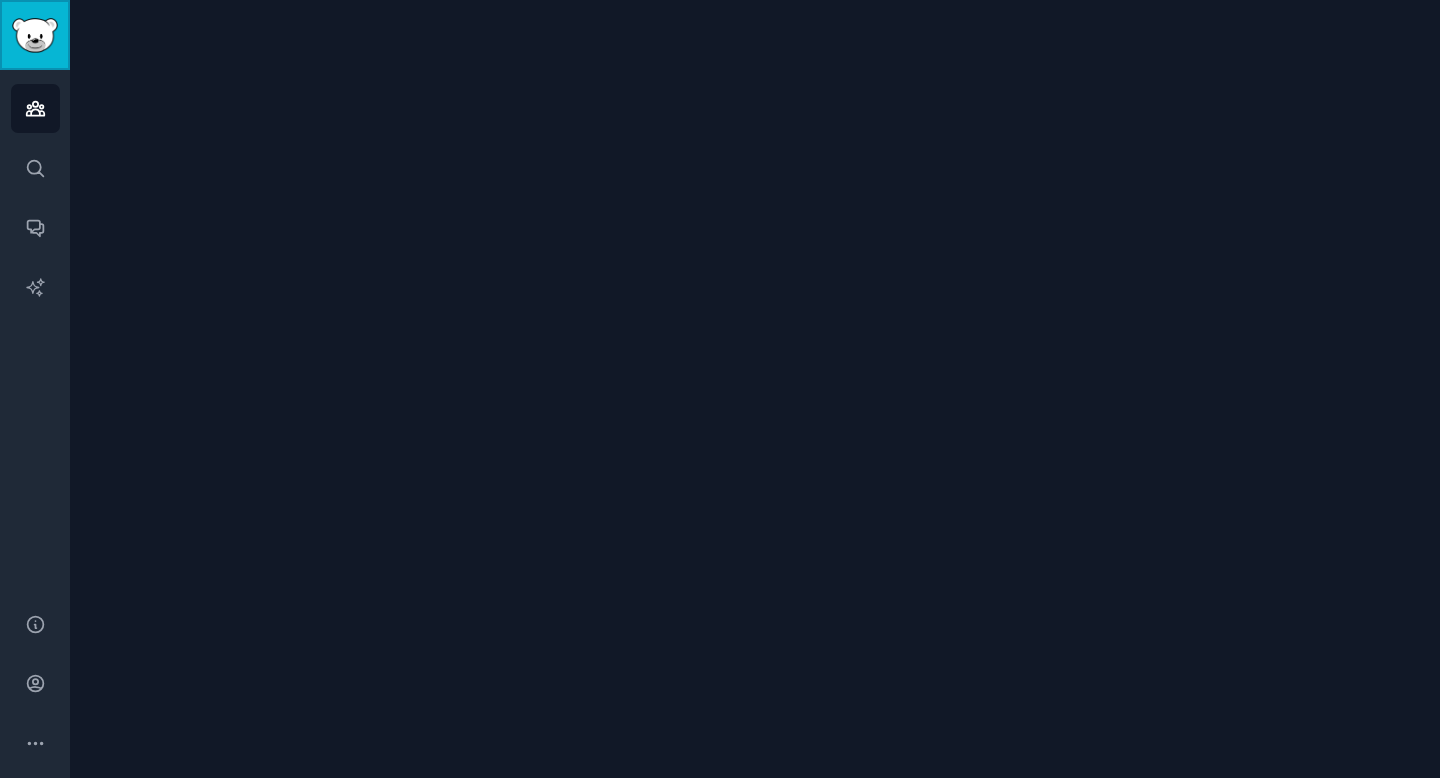 click at bounding box center (35, 35) 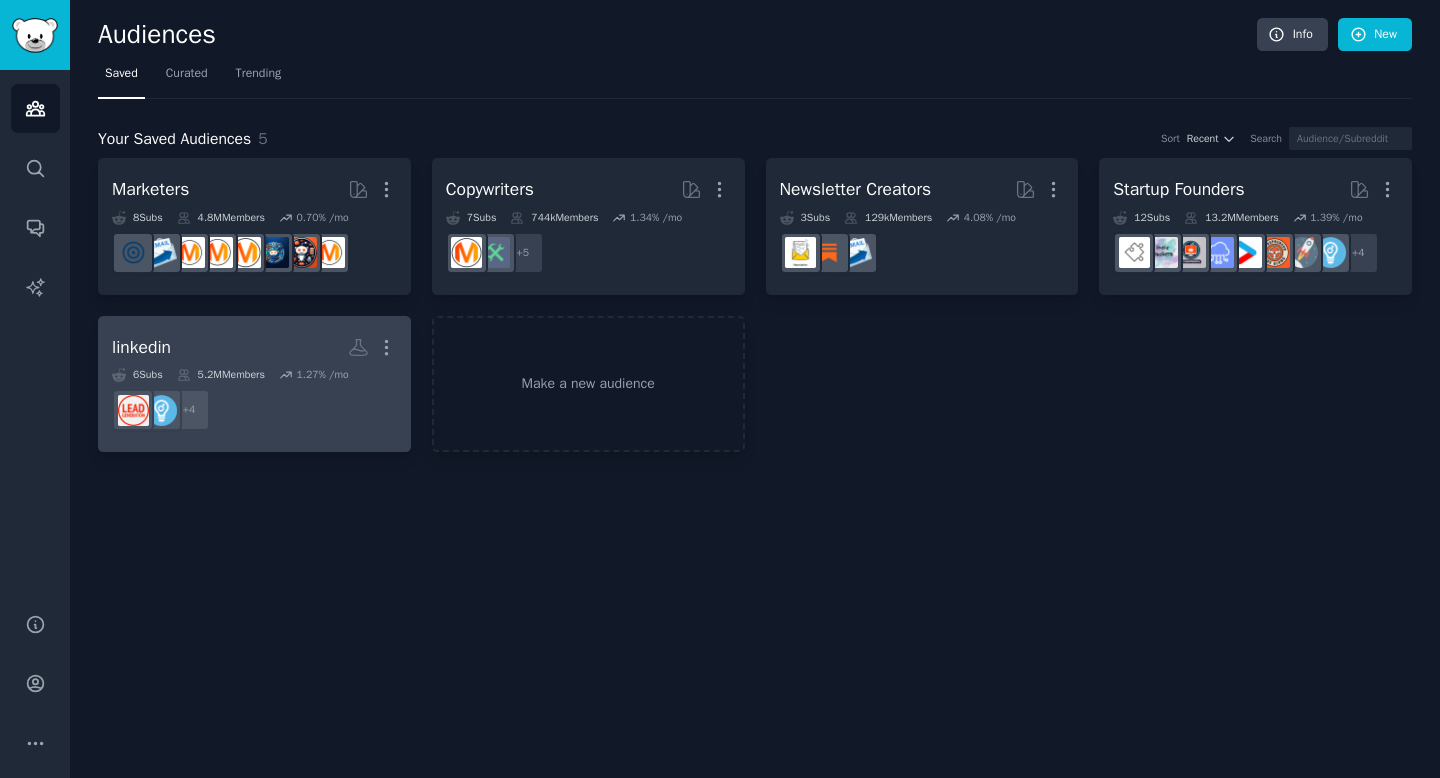 click on "linkedin More" at bounding box center [254, 347] 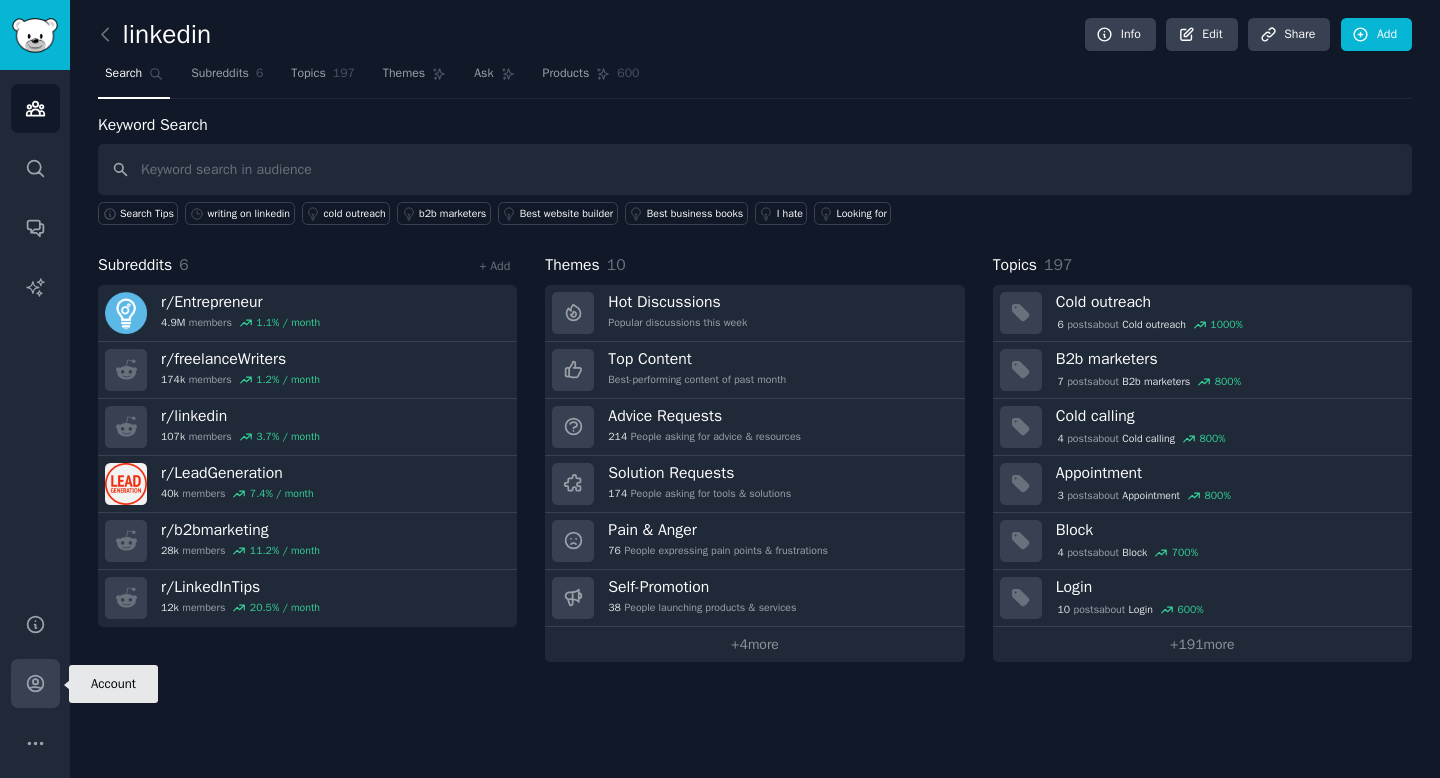 click 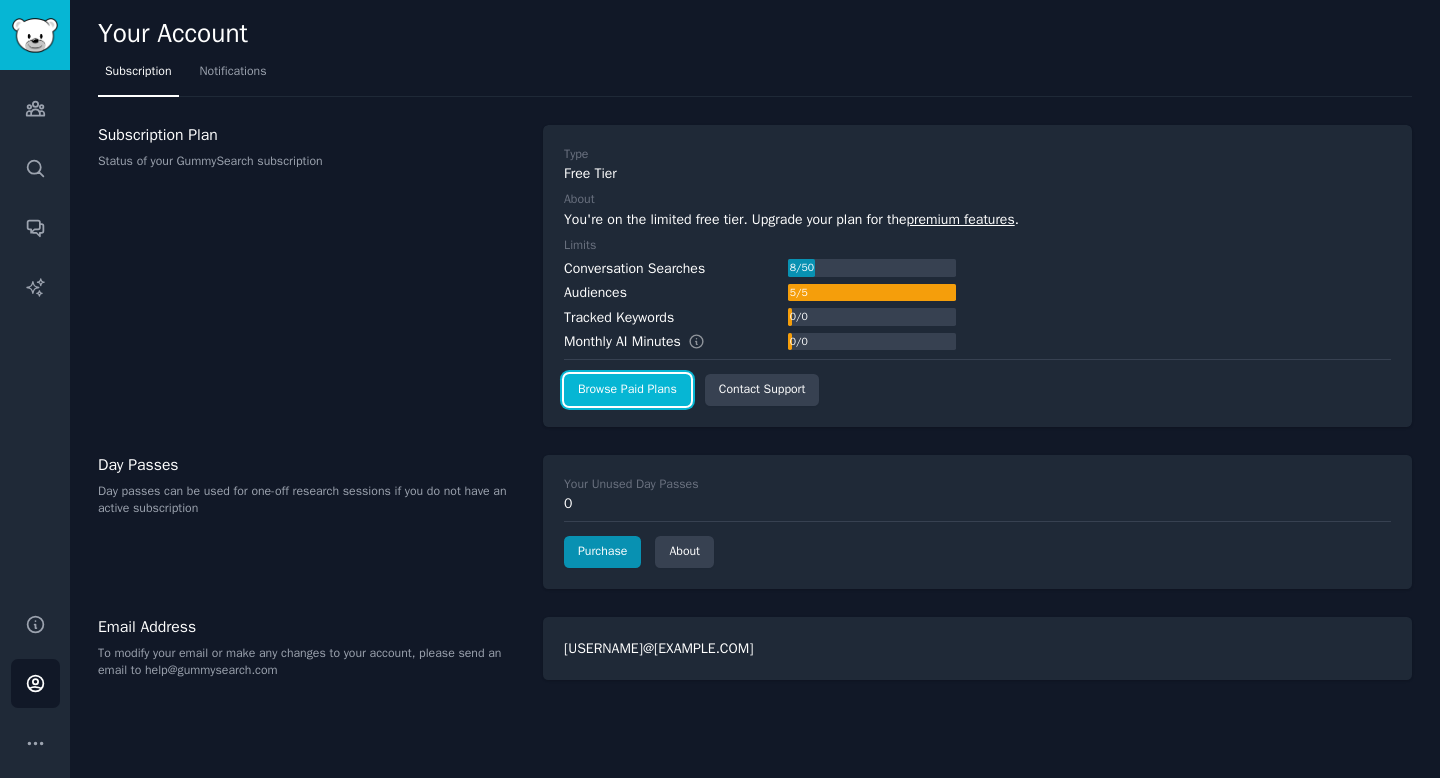 click on "Browse Paid Plans" at bounding box center [627, 390] 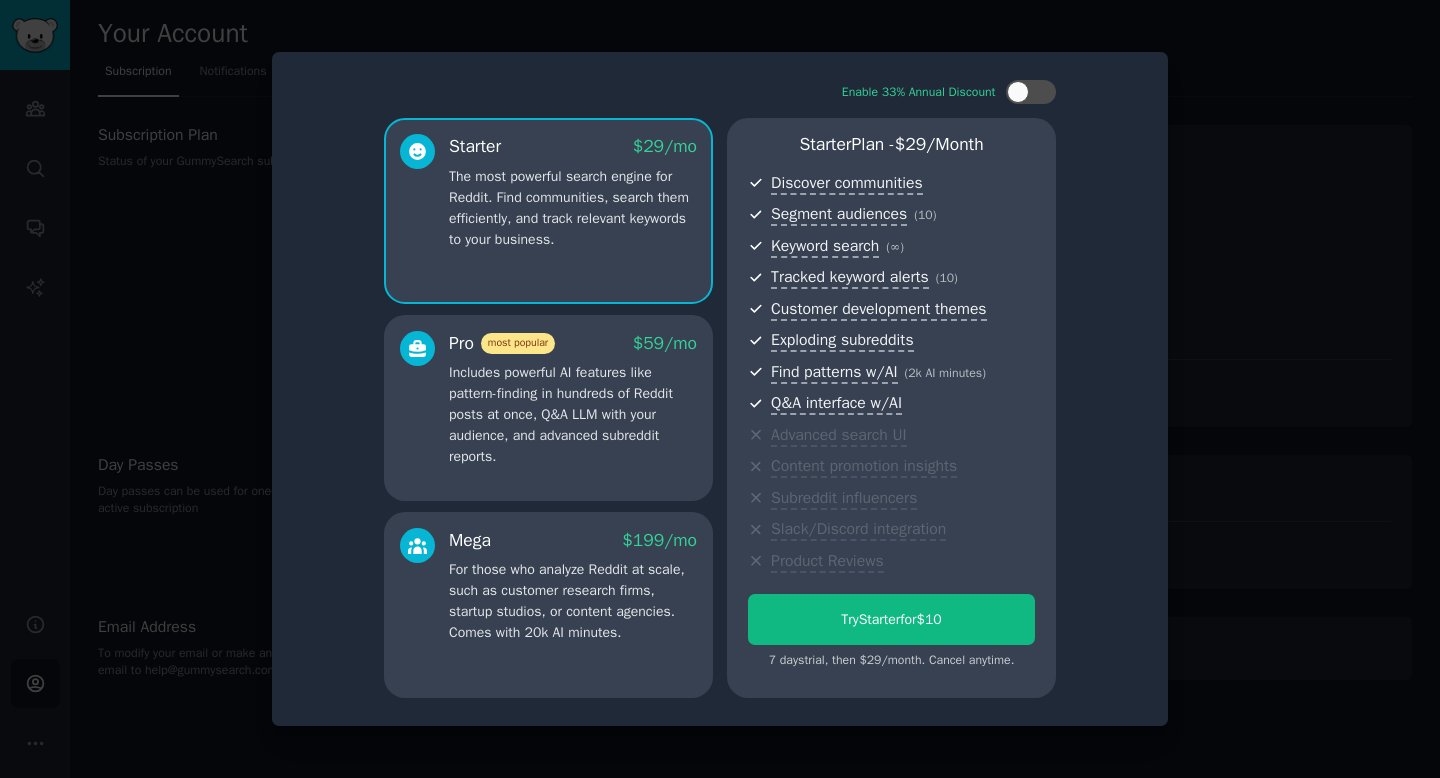 click on "Includes powerful AI features like pattern-finding in hundreds of Reddit posts at once, Q&A LLM with your audience, and advanced subreddit reports." at bounding box center [573, 414] 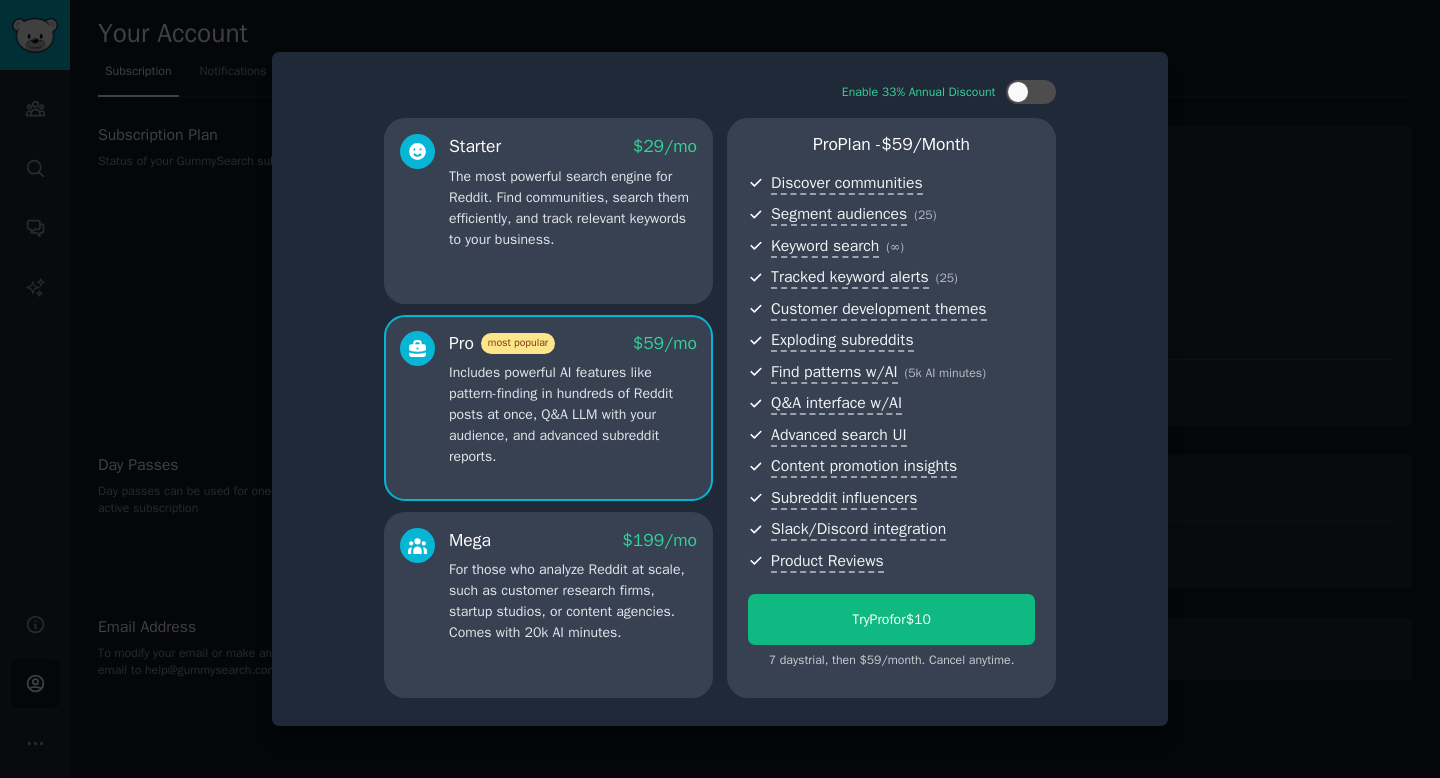 click on "For those who analyze Reddit at scale, such as customer research firms, startup studios, or content agencies. Comes with 20k AI minutes." at bounding box center (573, 601) 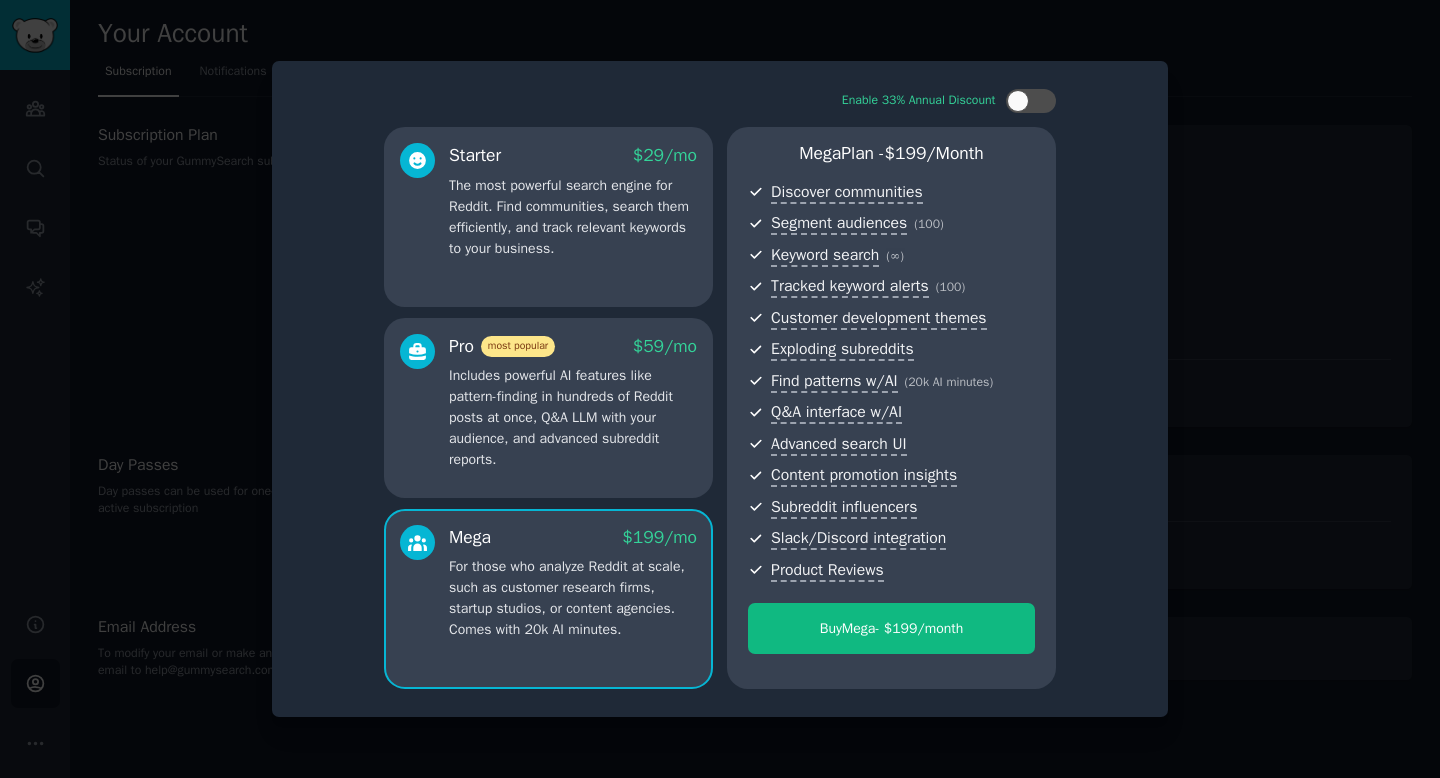 click on "Includes powerful AI features like pattern-finding in hundreds of Reddit posts at once, Q&A LLM with your audience, and advanced subreddit reports." at bounding box center (573, 417) 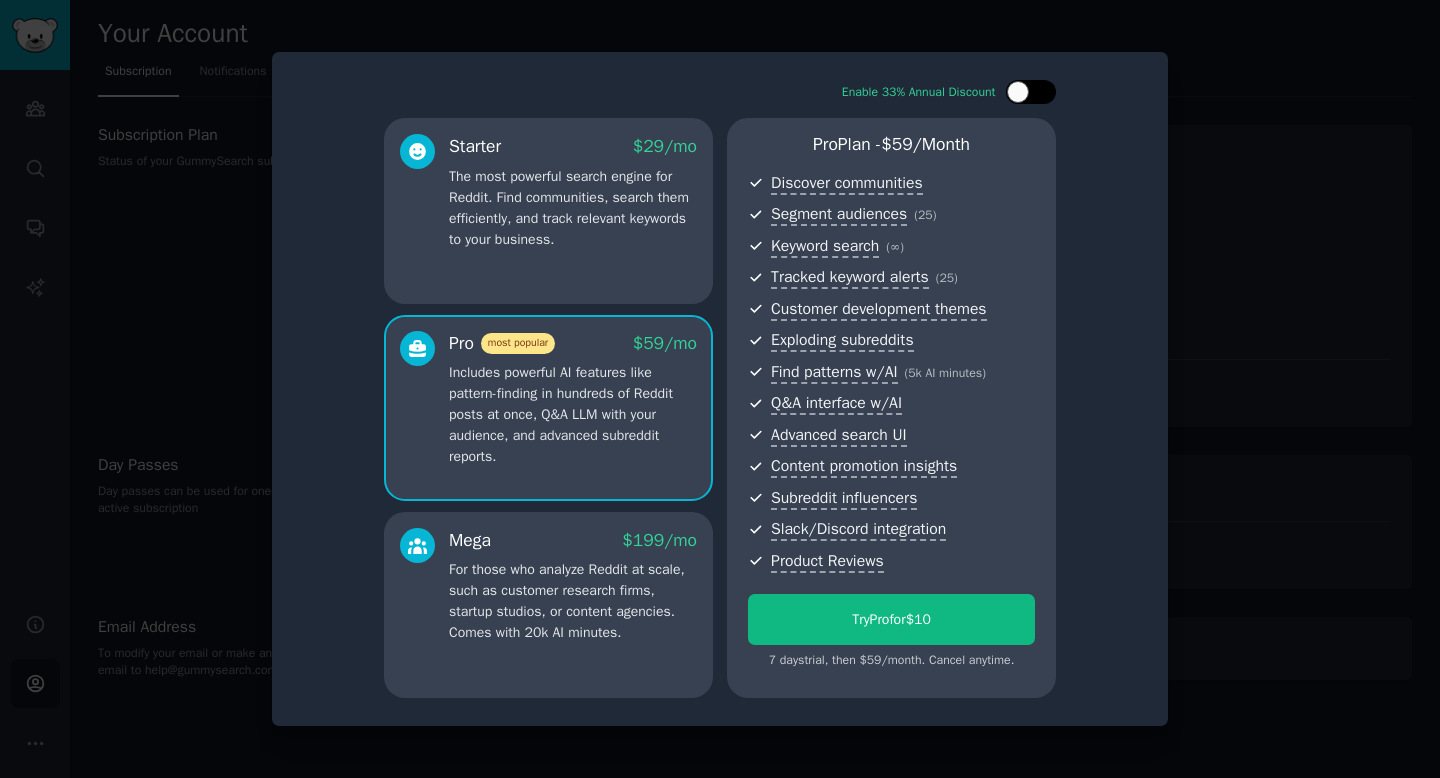 click at bounding box center (1041, 92) 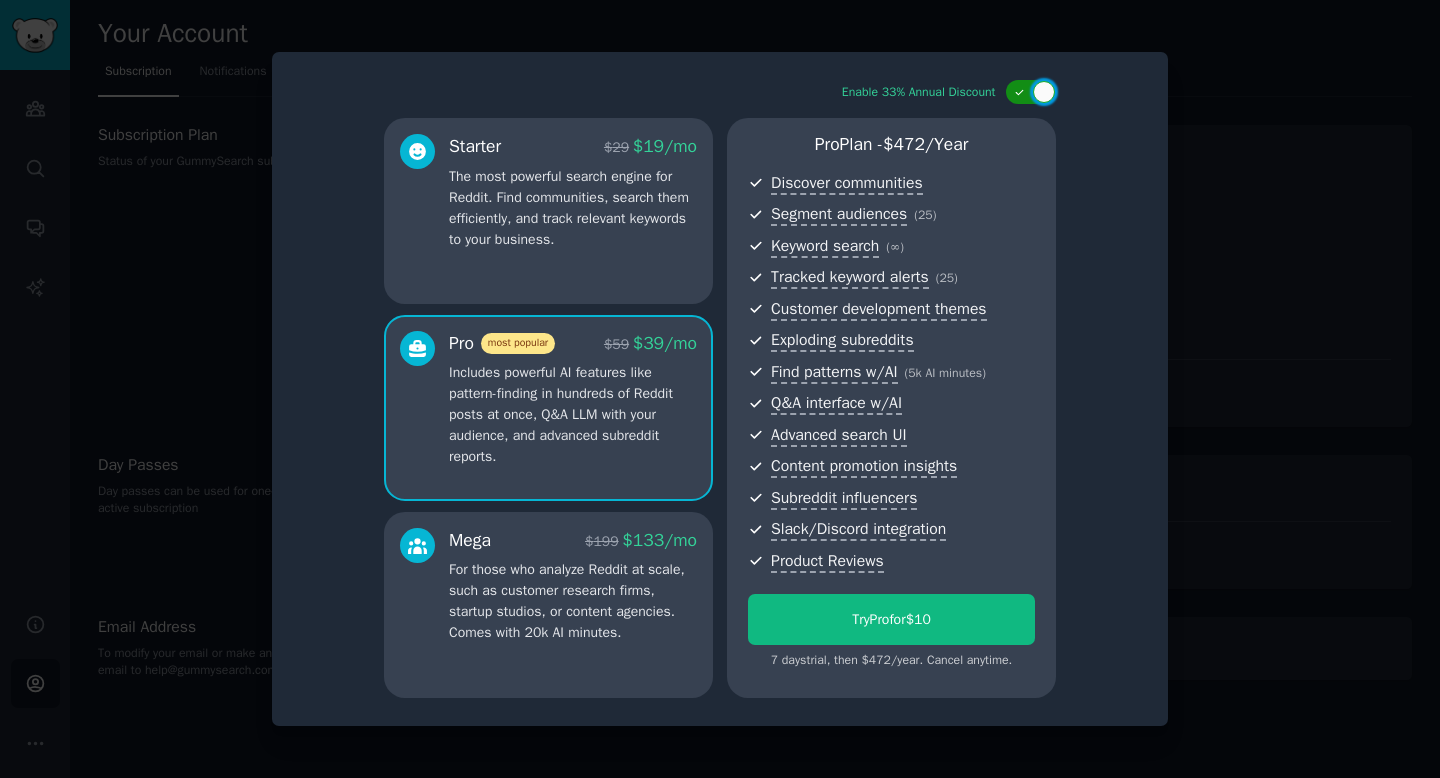 click 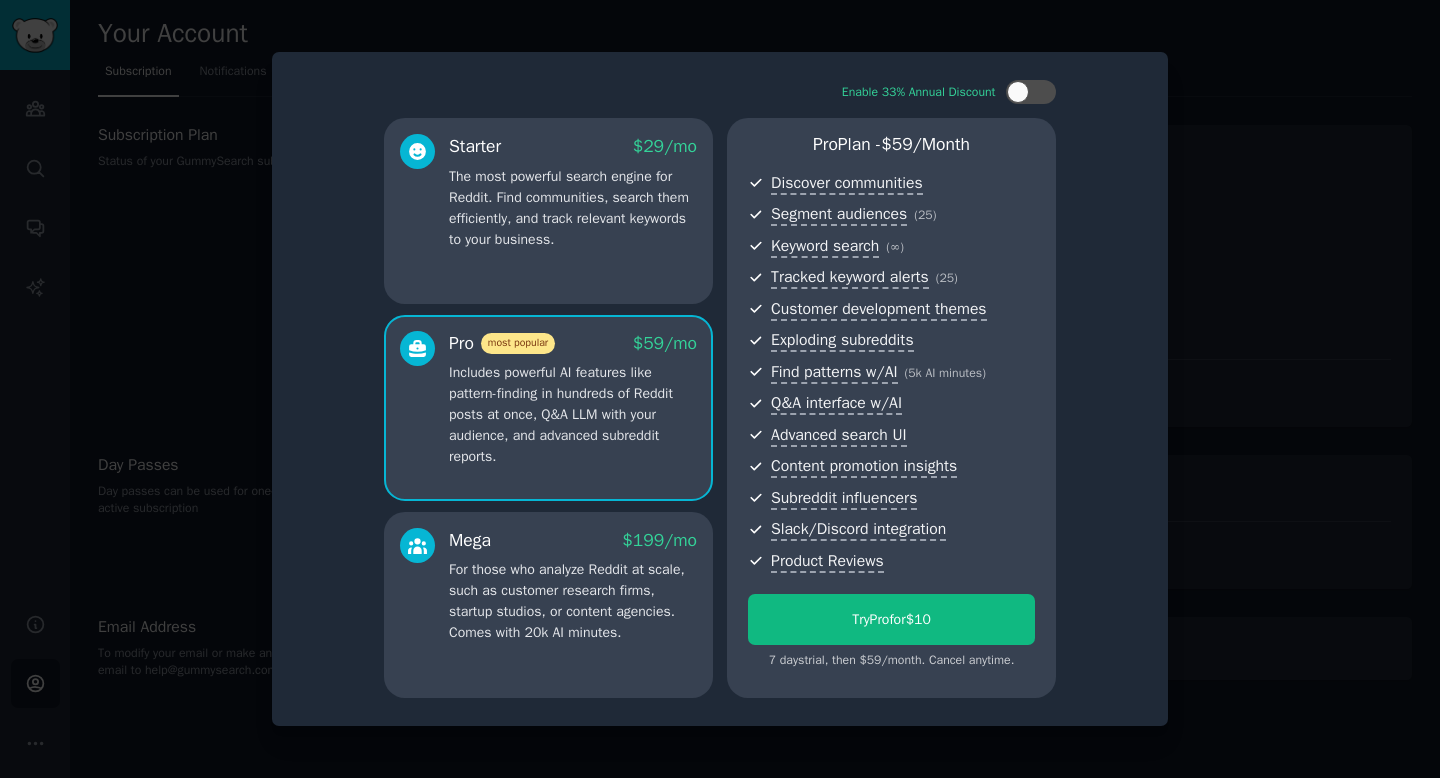 click at bounding box center (720, 389) 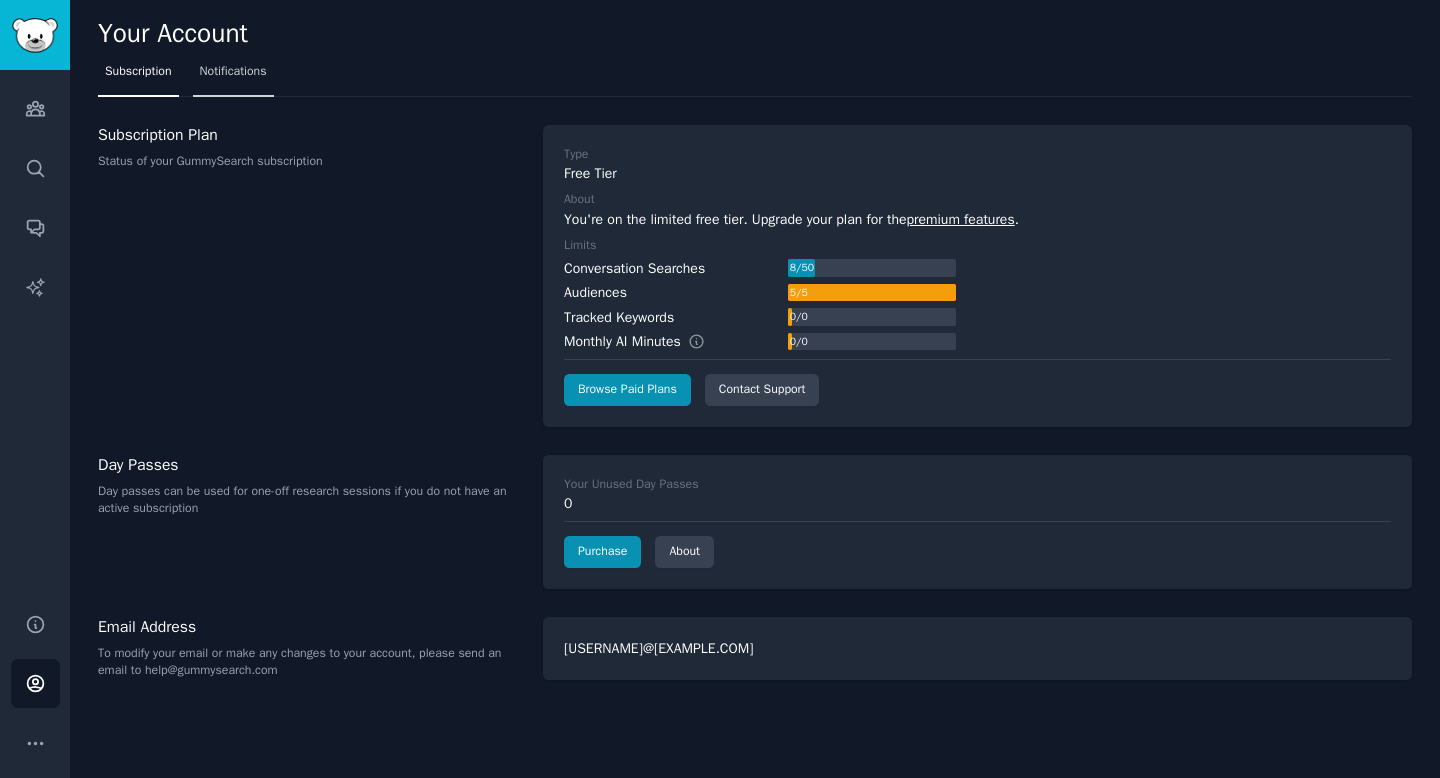 click on "Notifications" at bounding box center (233, 72) 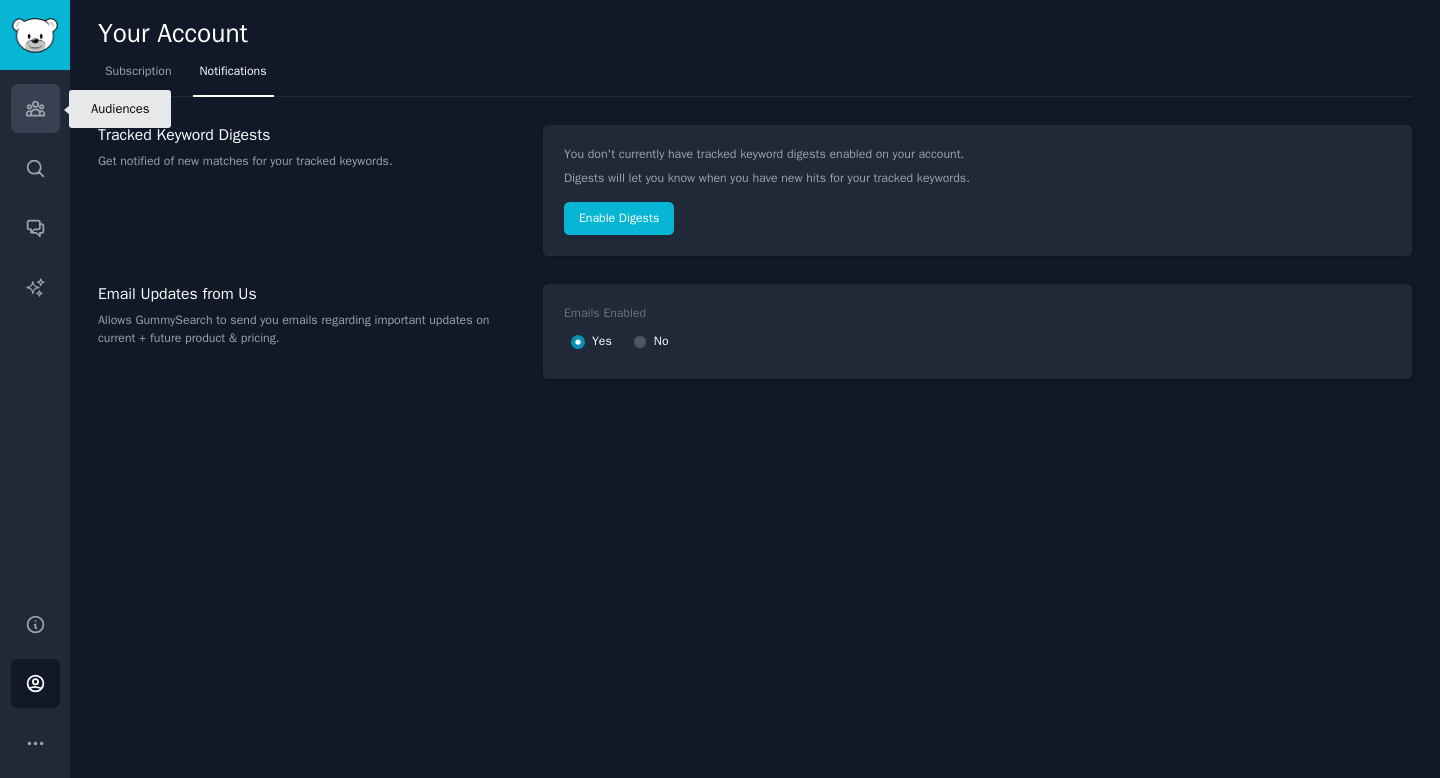 click 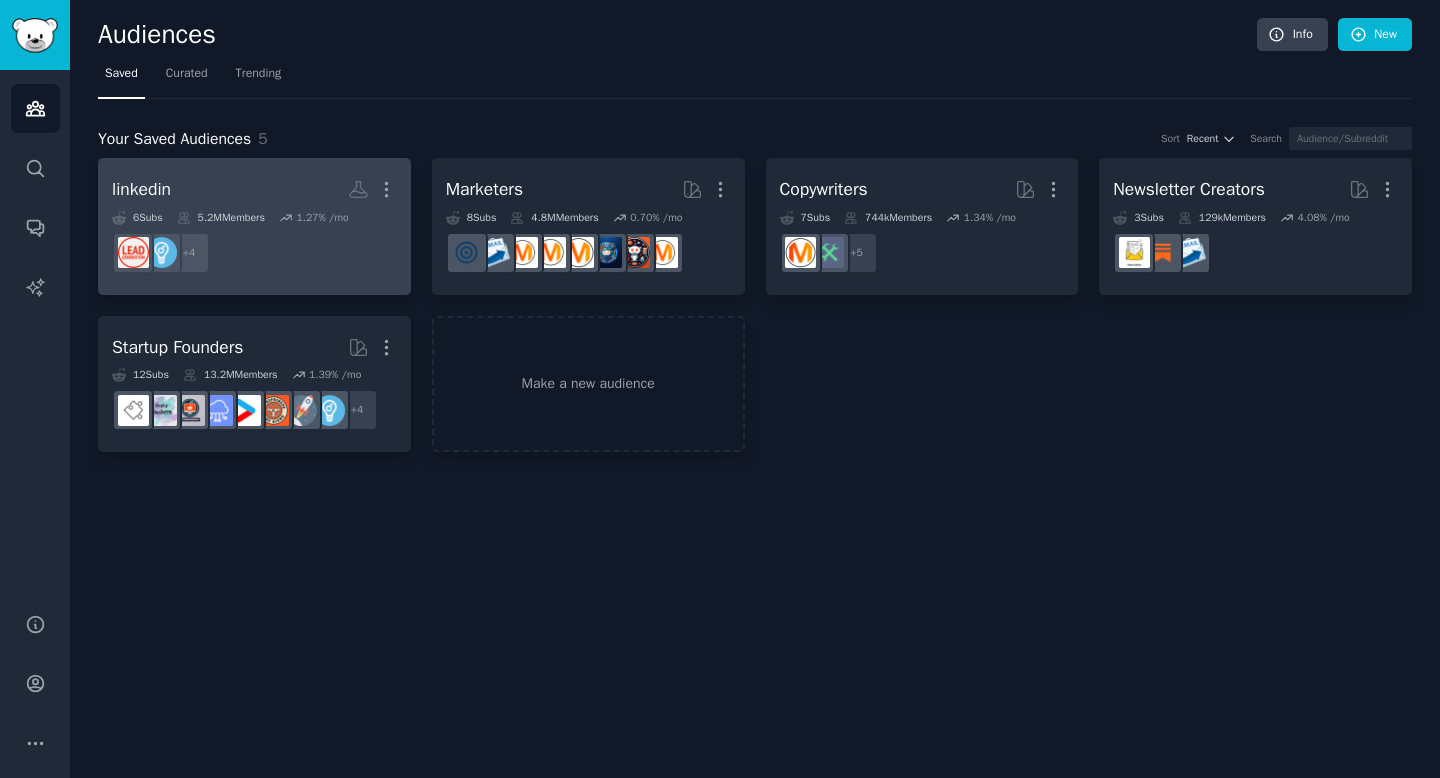 click on "linkedin More" at bounding box center (254, 189) 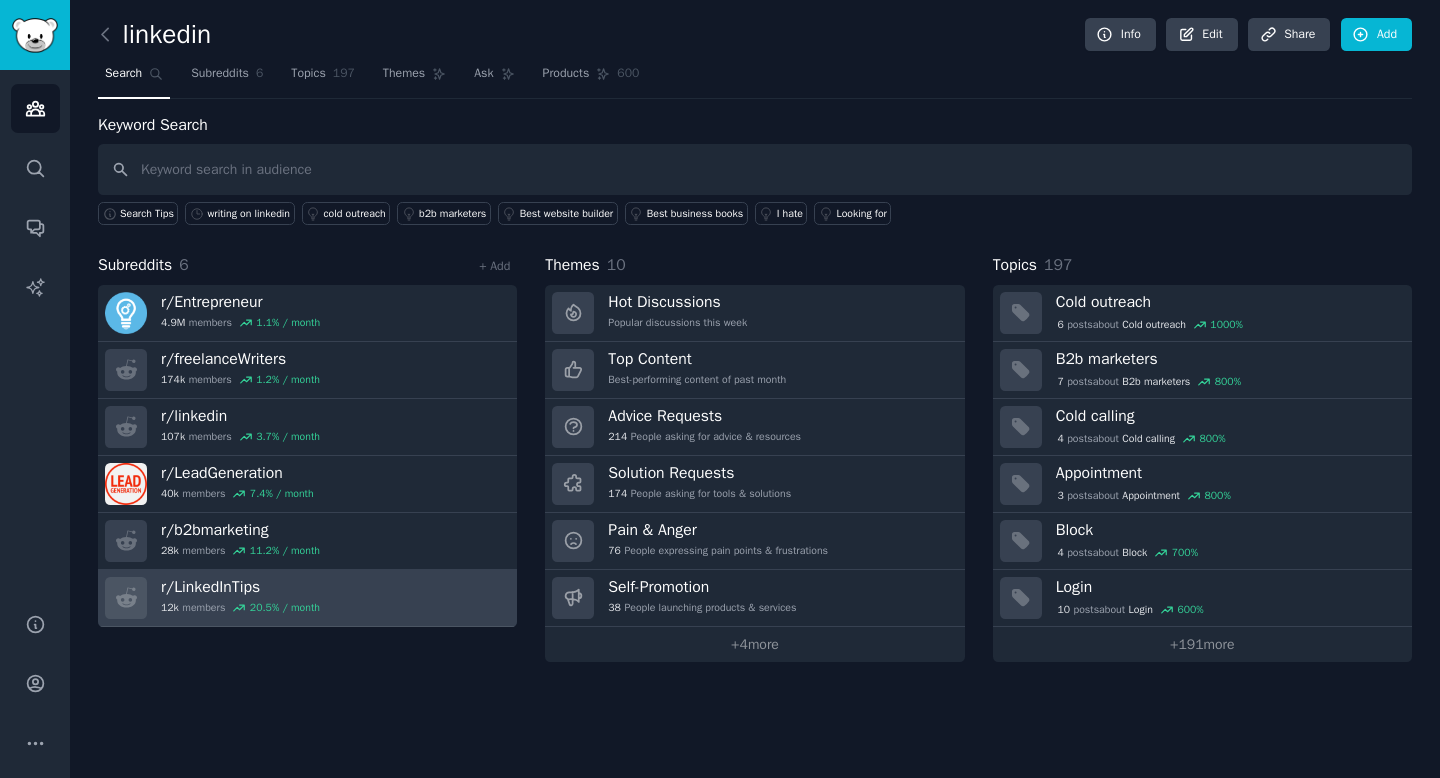 click on "r/ LinkedInTips 12k  members 20.5 % / month" at bounding box center (307, 598) 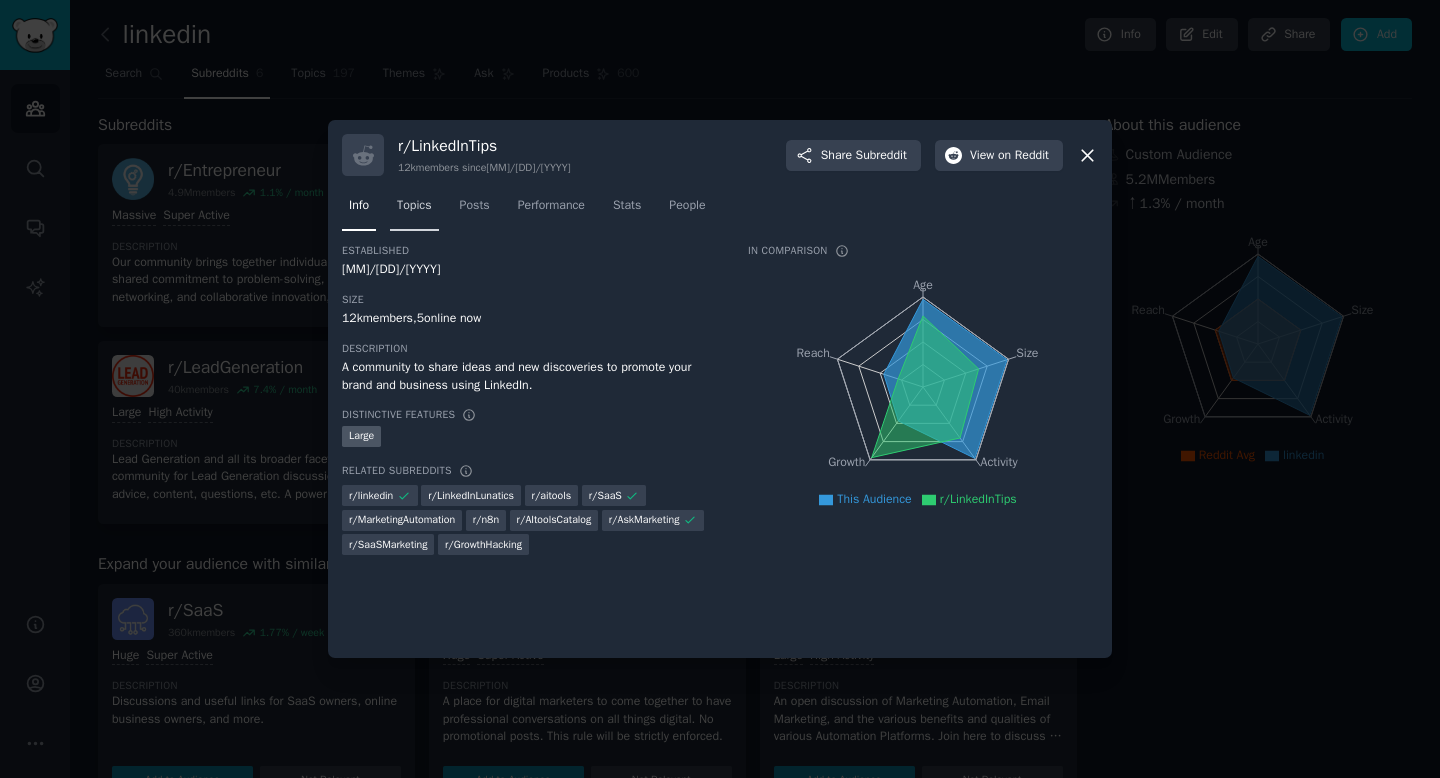 click on "Topics" at bounding box center [414, 206] 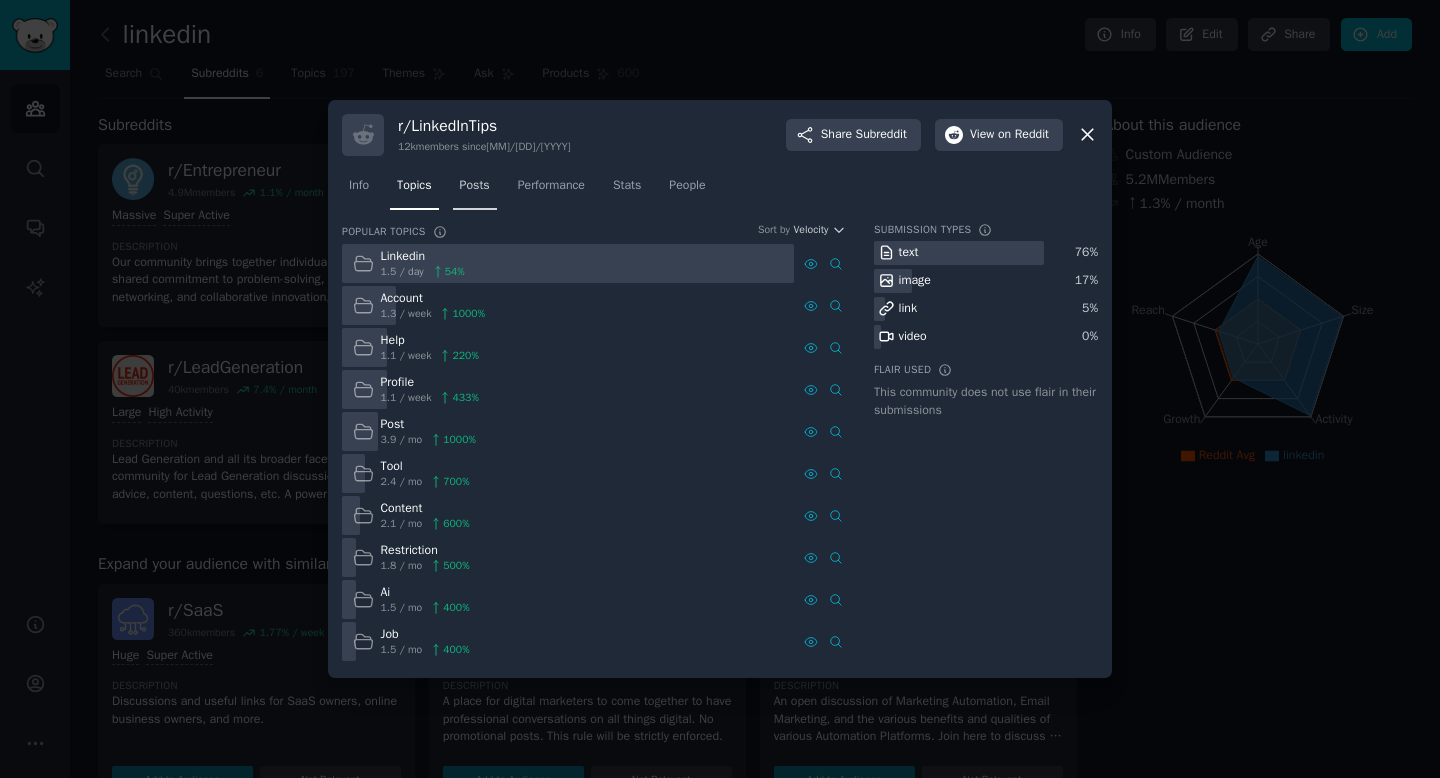 click on "Posts" at bounding box center [475, 186] 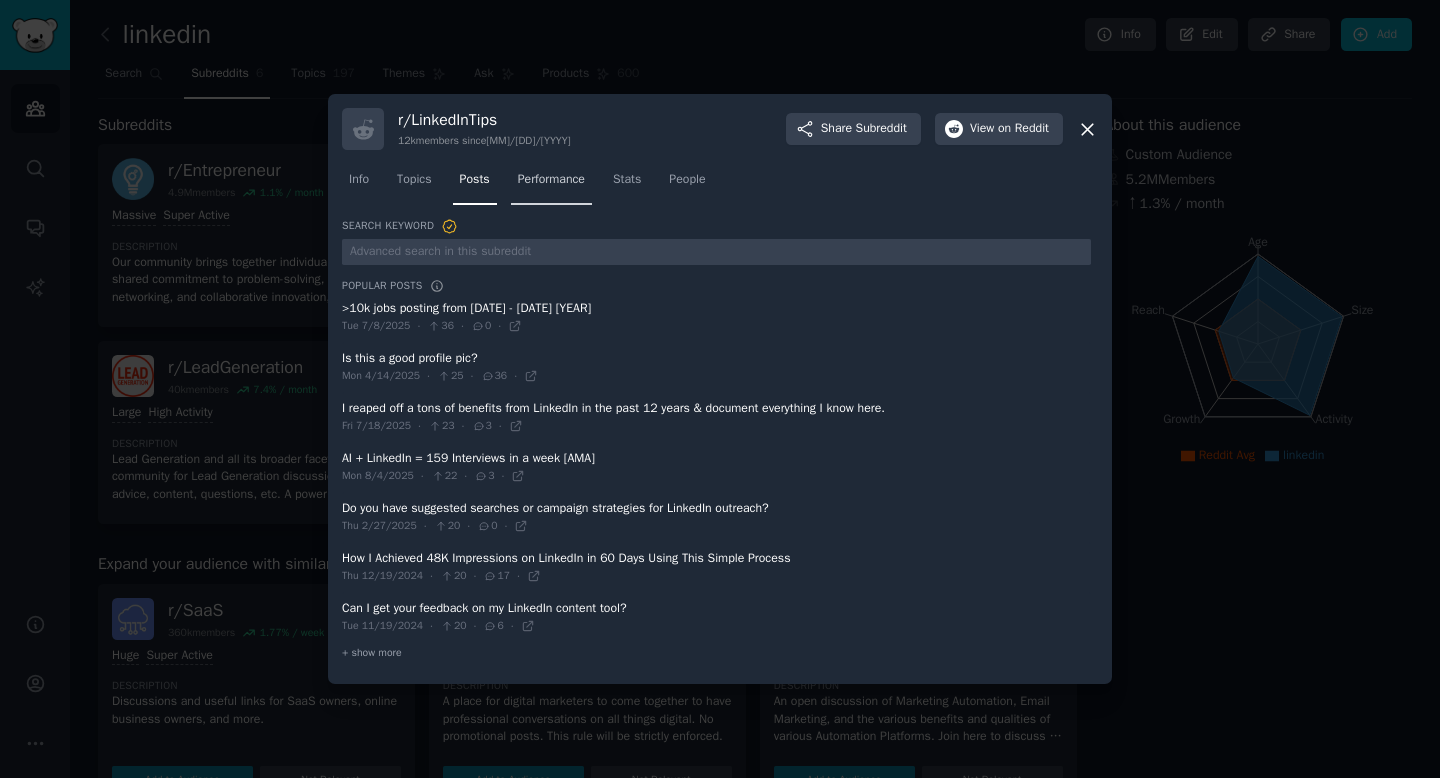 click on "Performance" at bounding box center [551, 180] 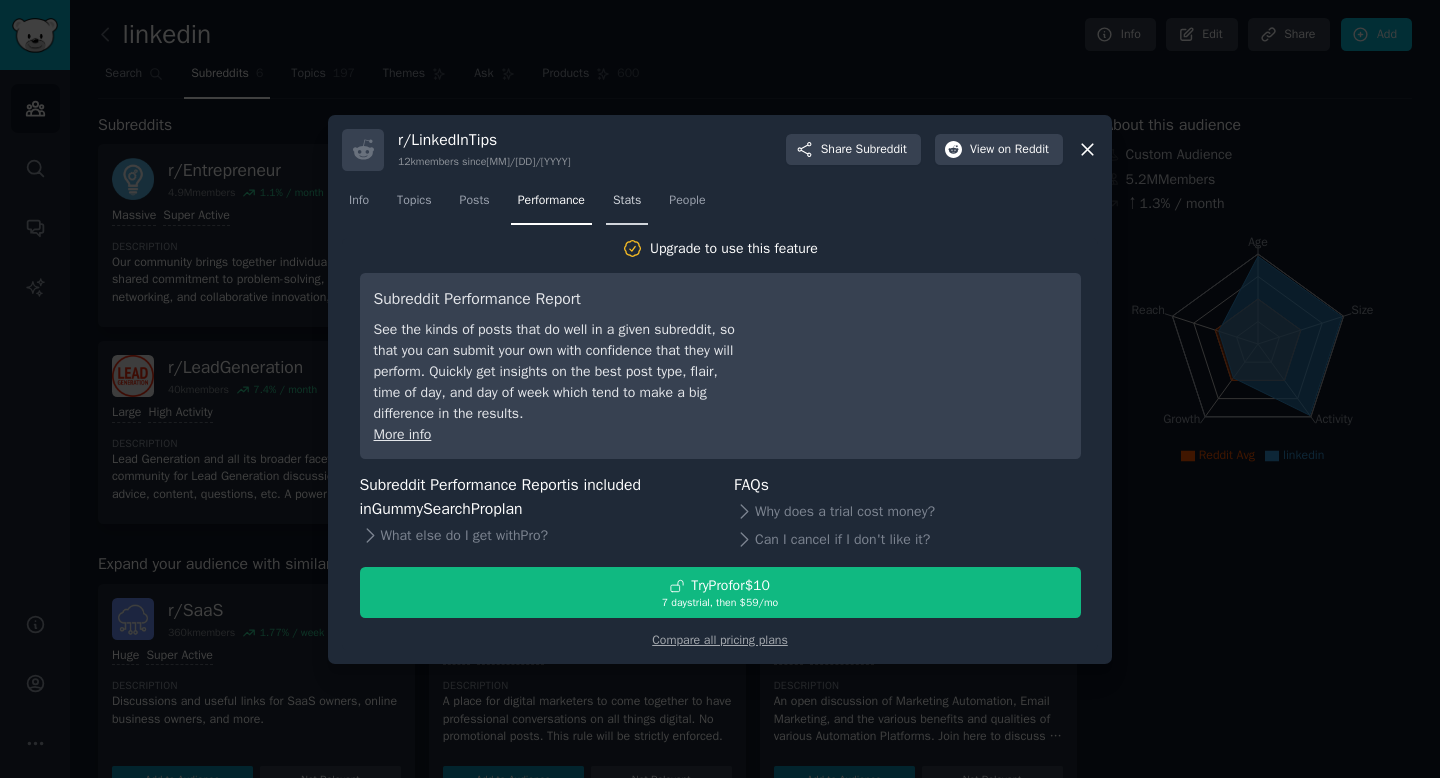 click on "Stats" at bounding box center (627, 201) 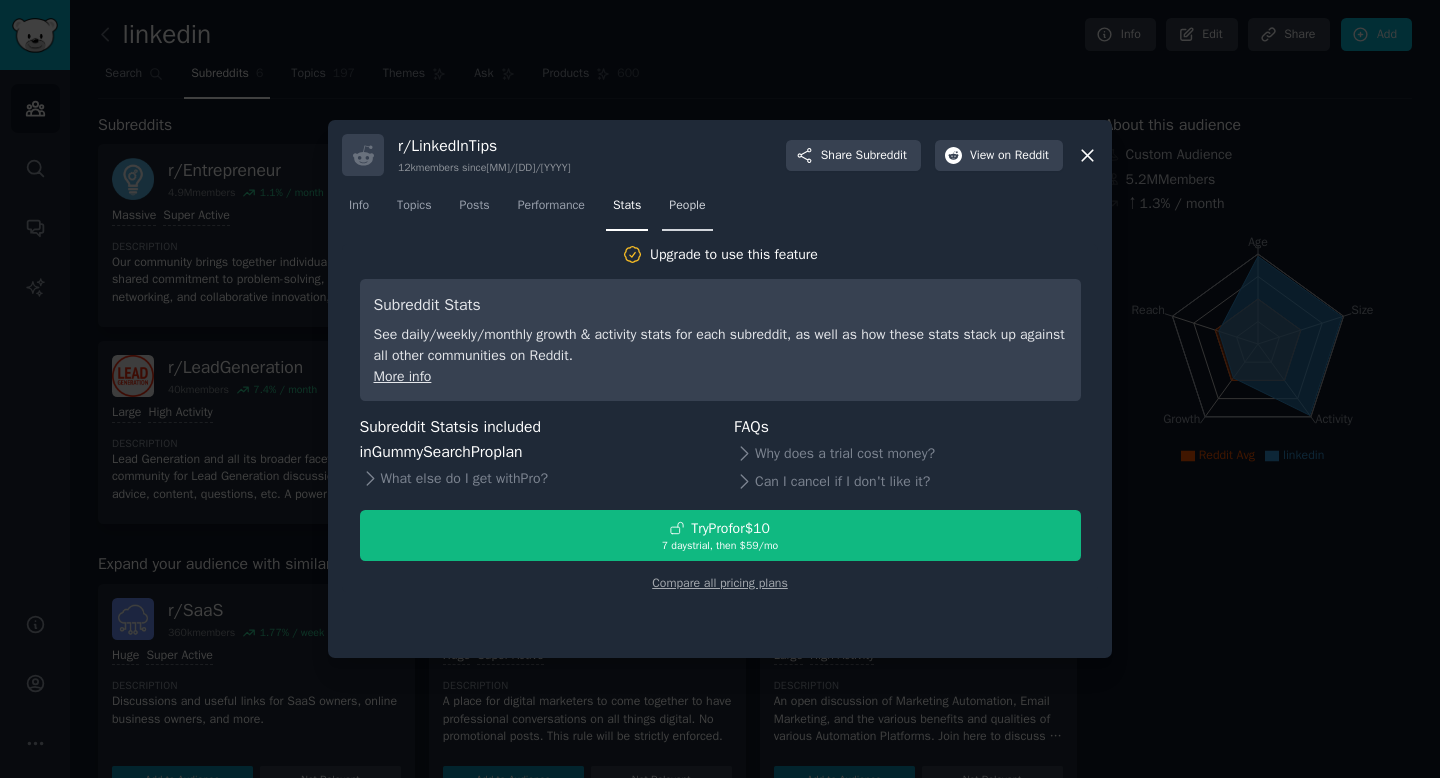 click on "People" at bounding box center [687, 206] 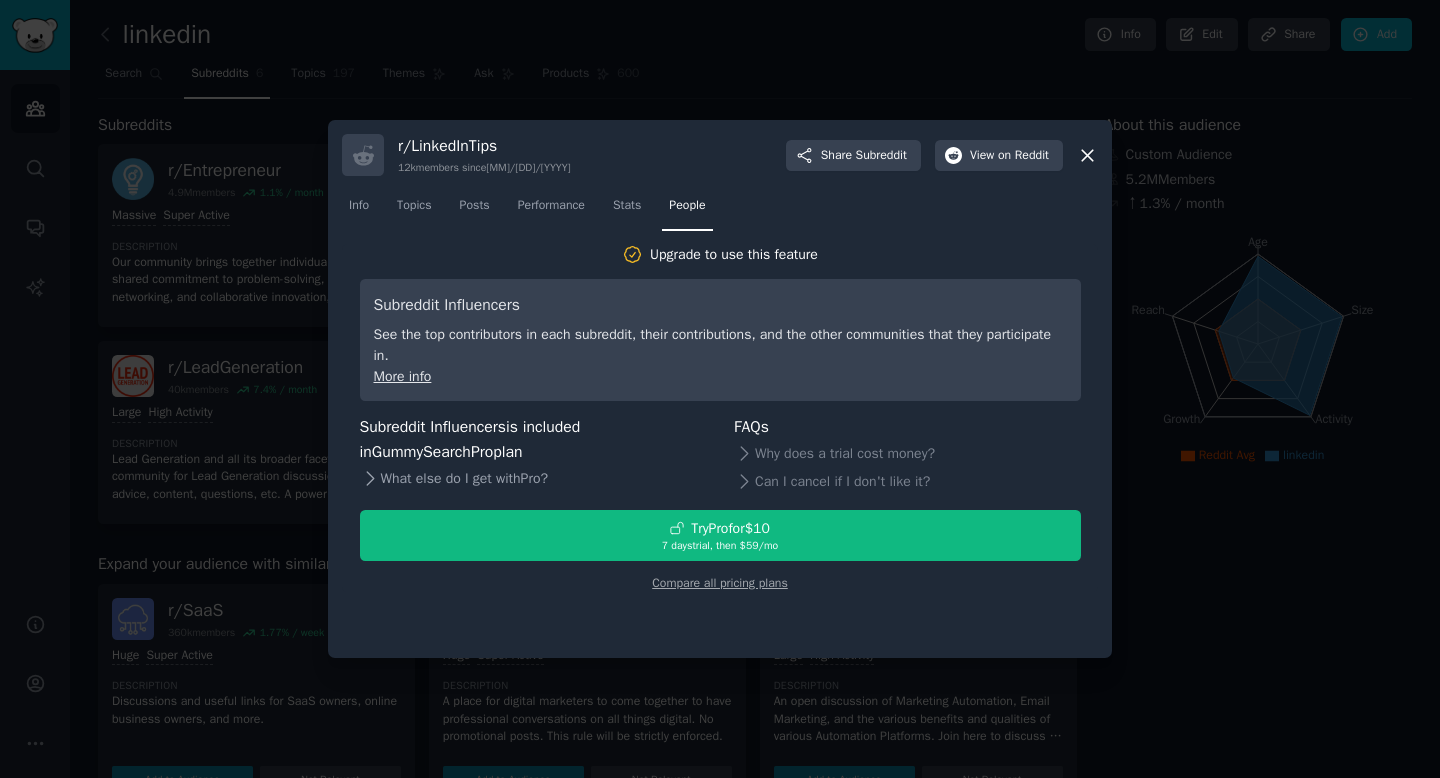 click 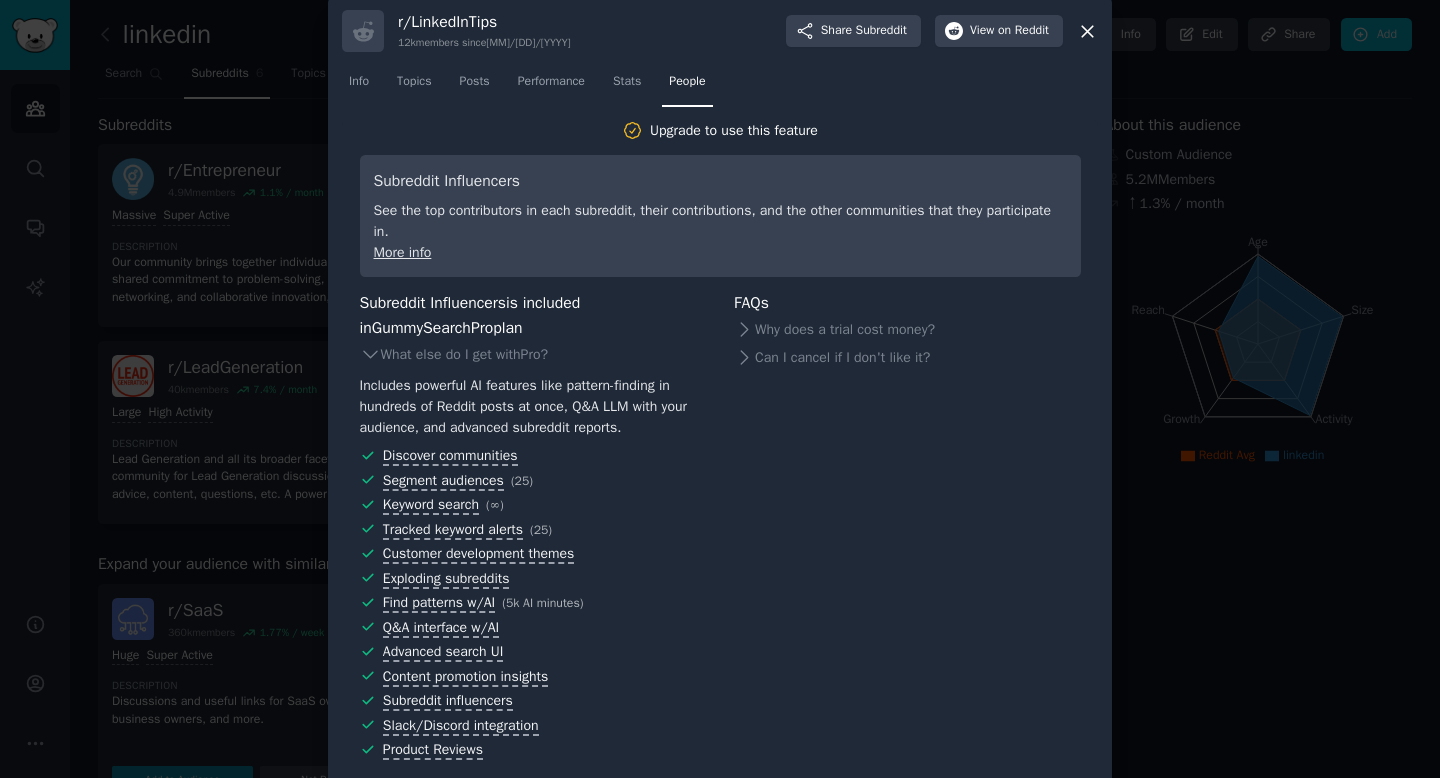 scroll, scrollTop: 25, scrollLeft: 0, axis: vertical 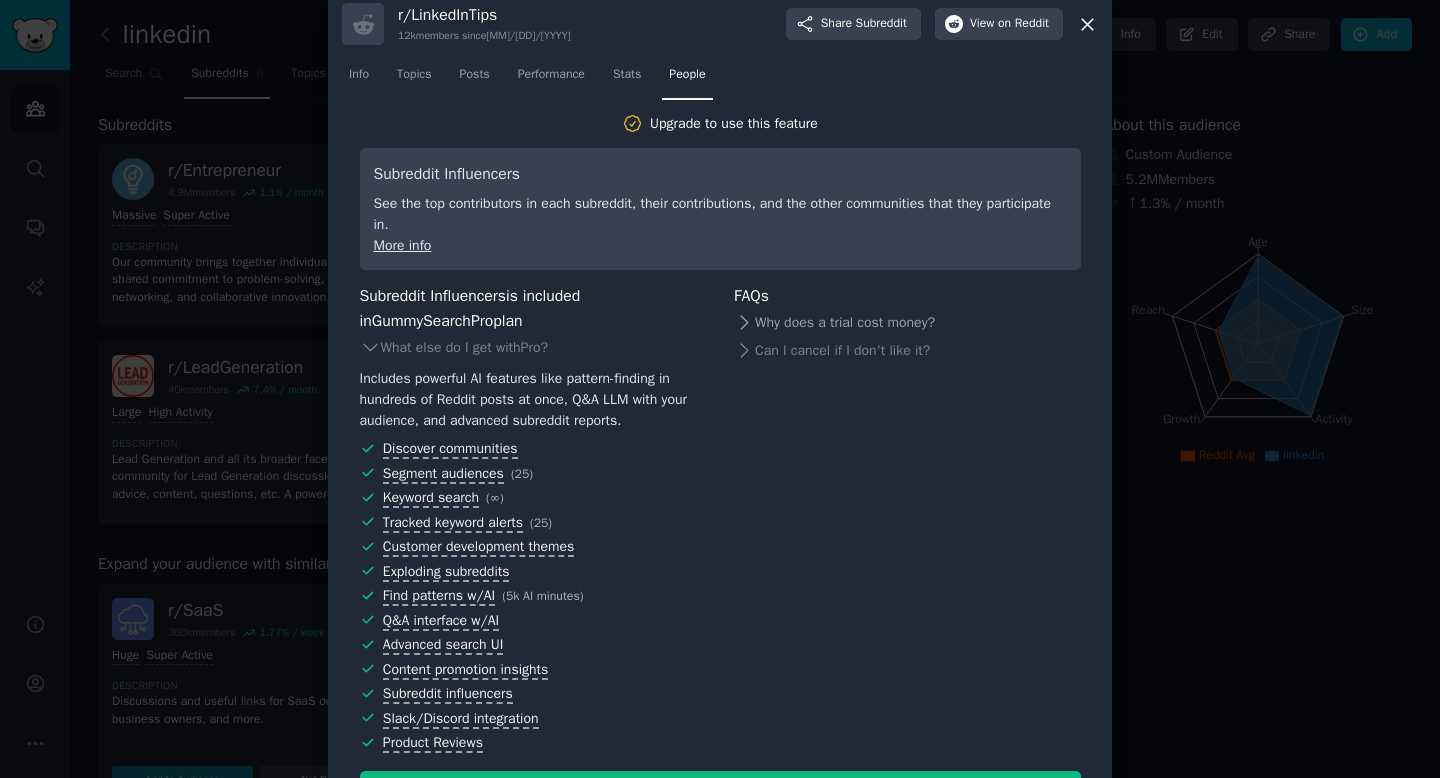 click 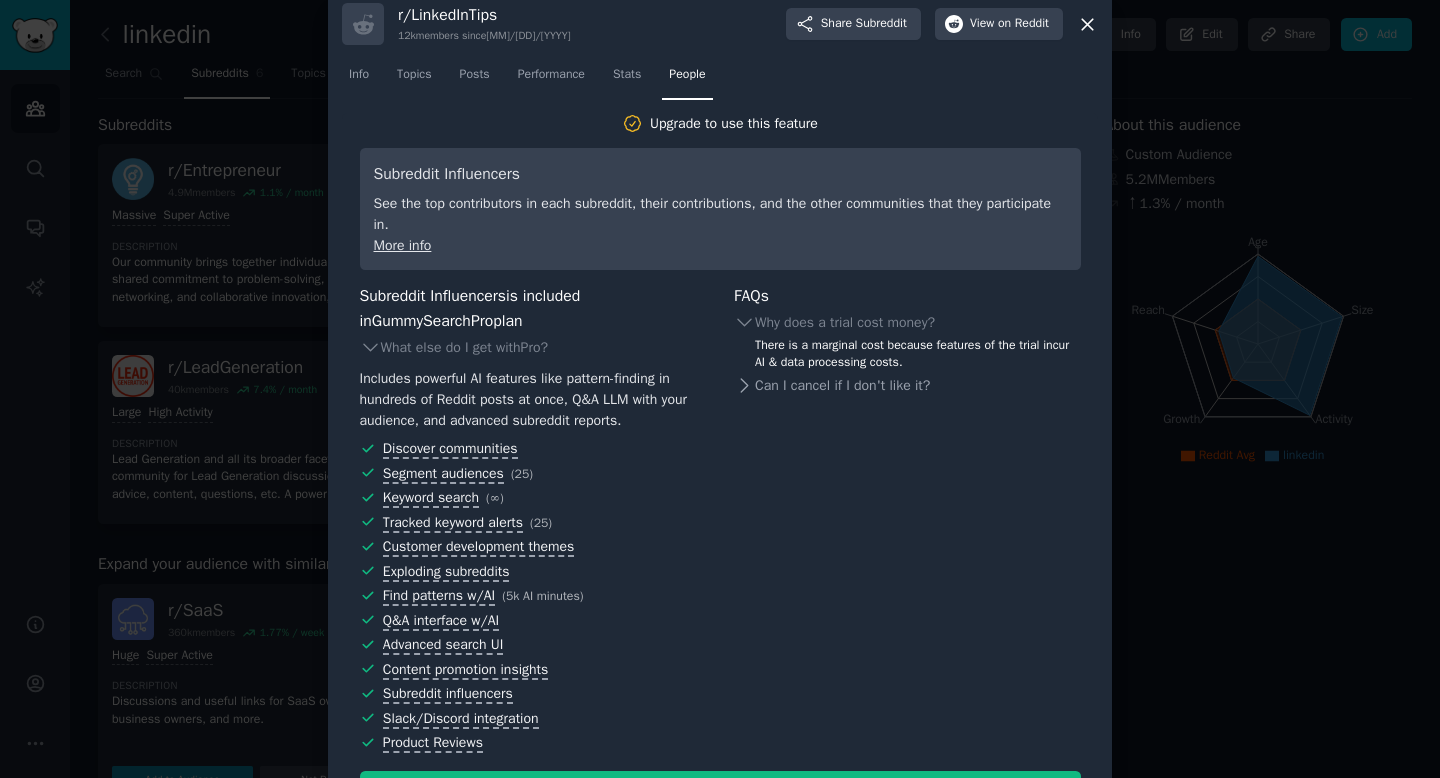 click 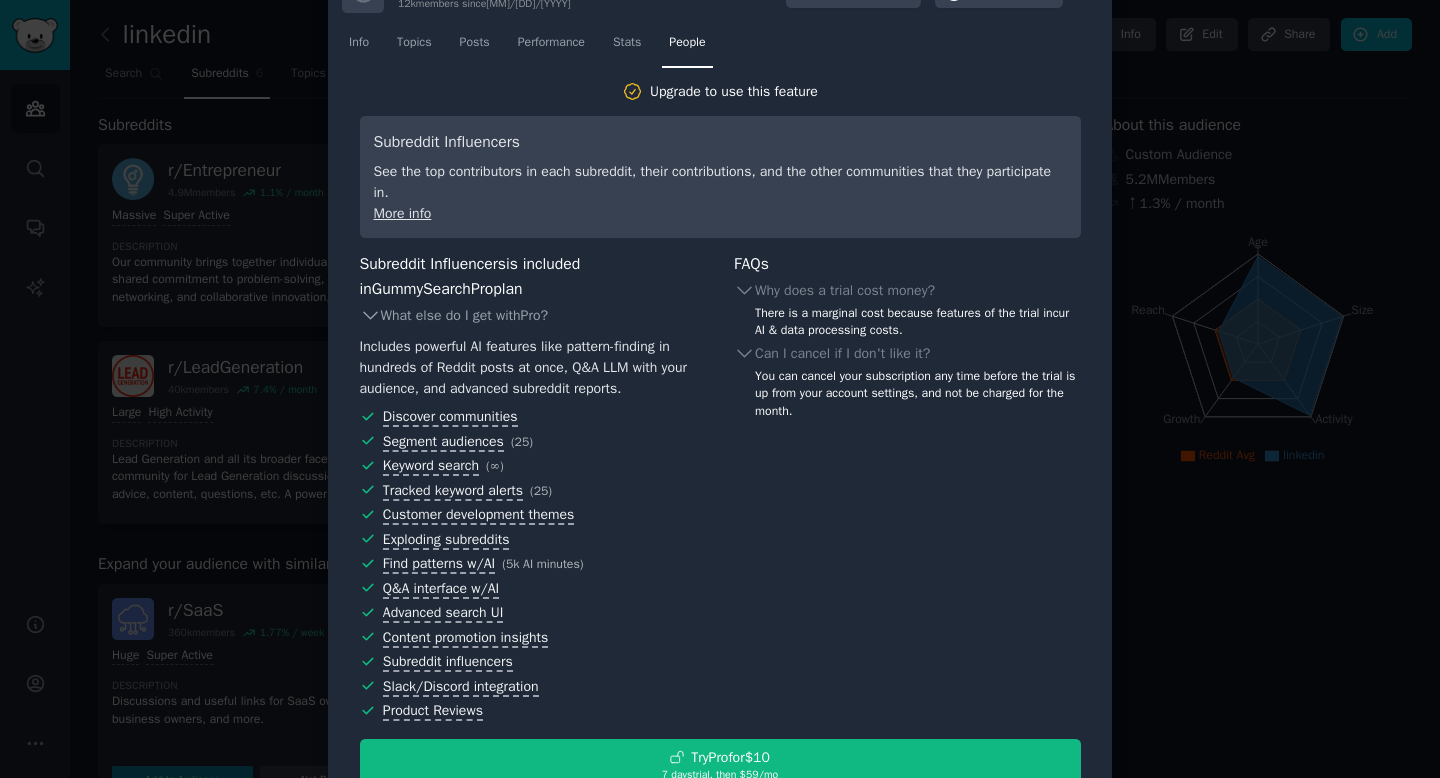 scroll, scrollTop: 0, scrollLeft: 0, axis: both 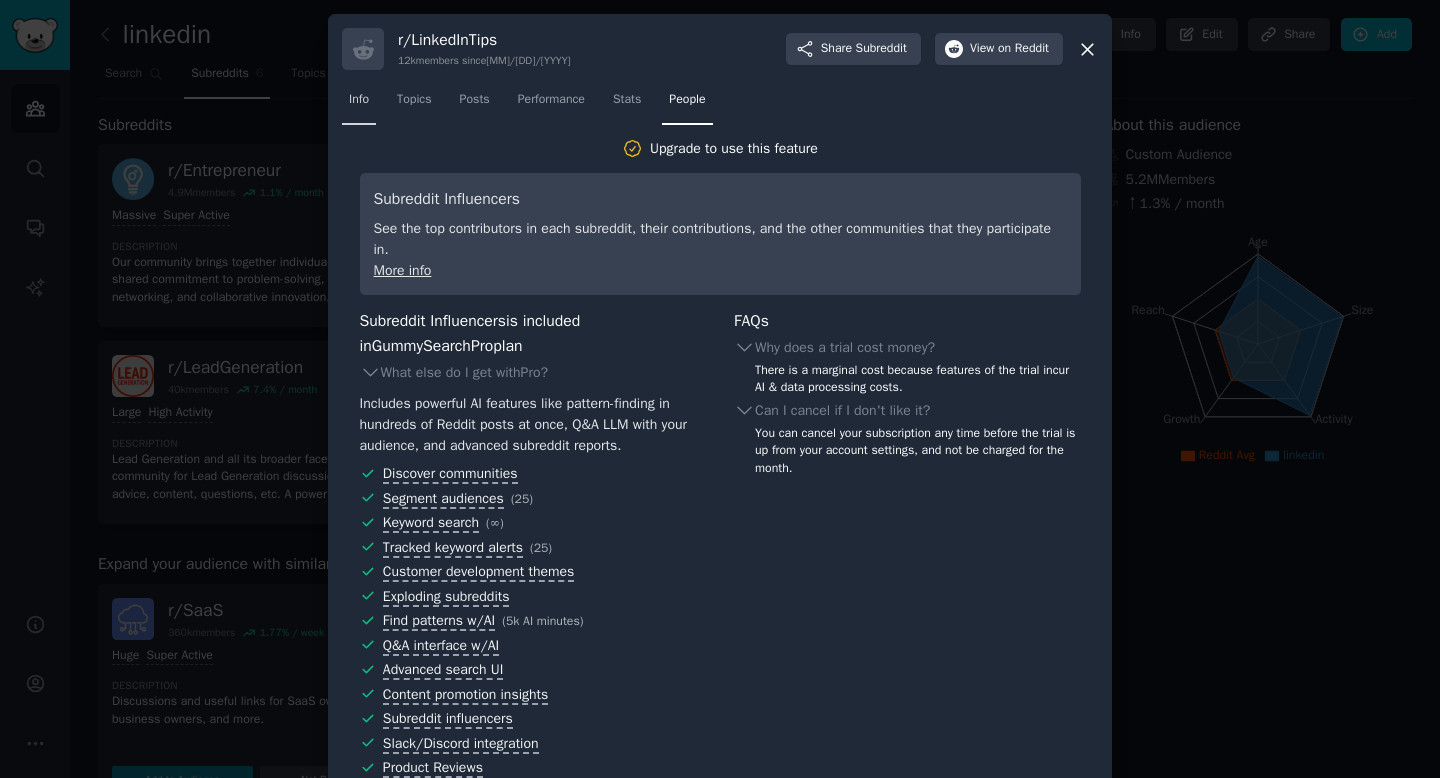 click on "Info" at bounding box center (359, 100) 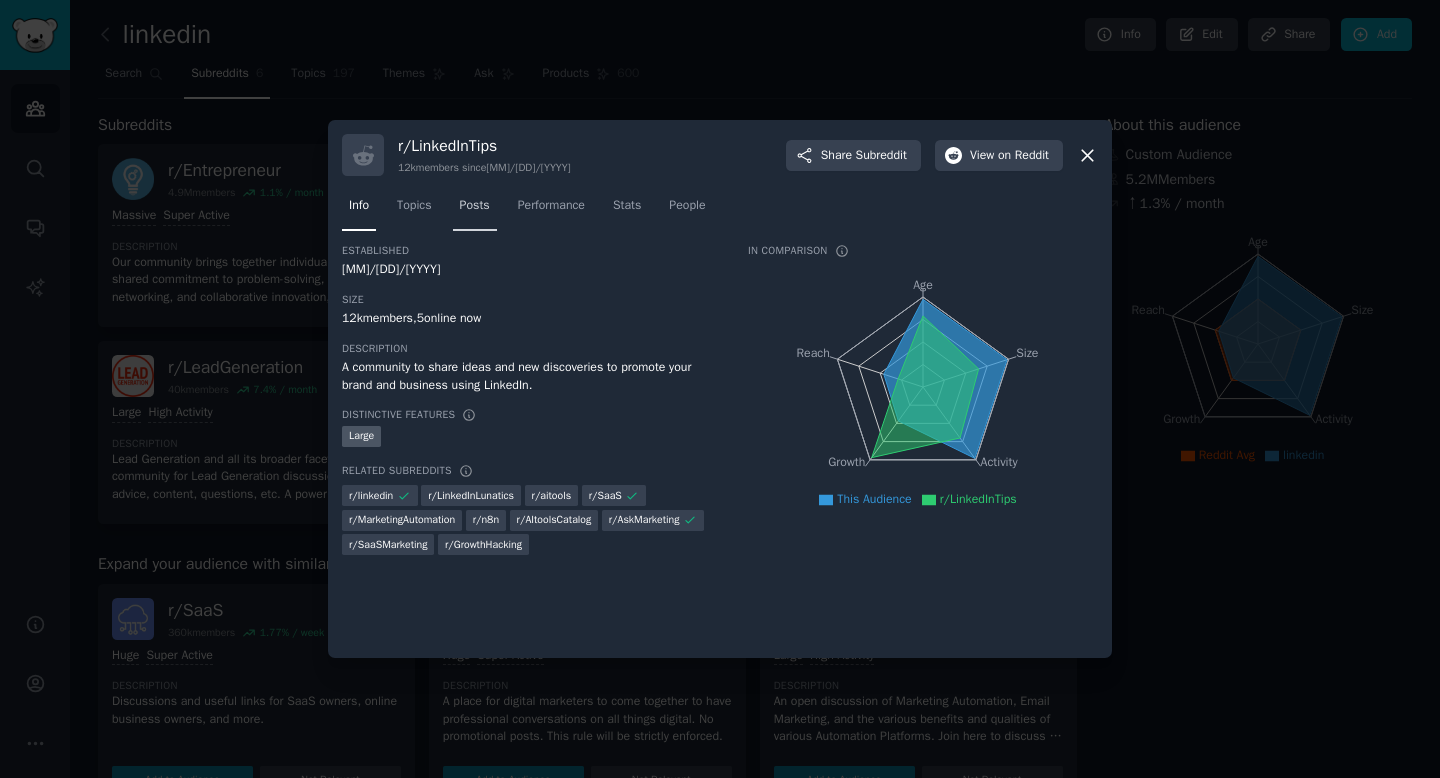 click on "Posts" at bounding box center [475, 206] 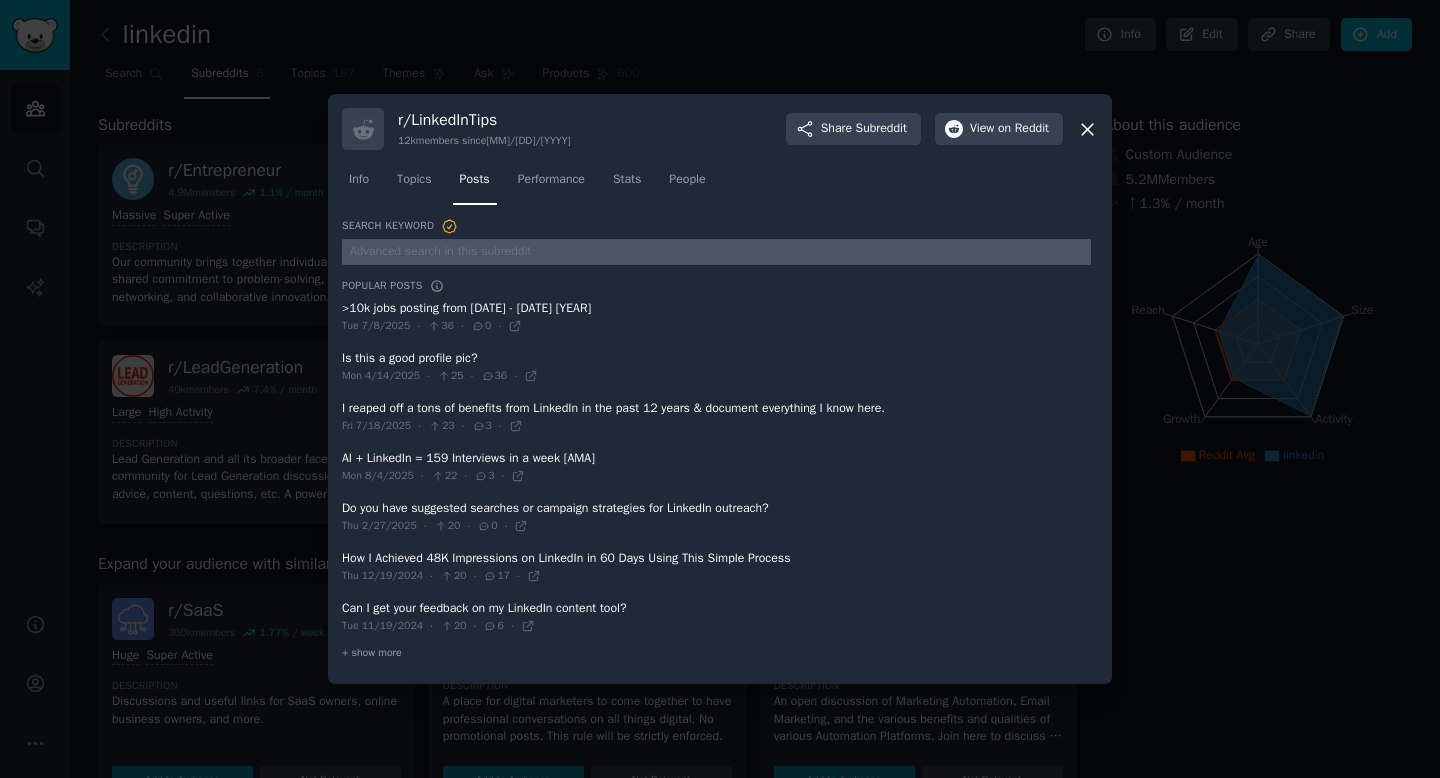 click at bounding box center [716, 252] 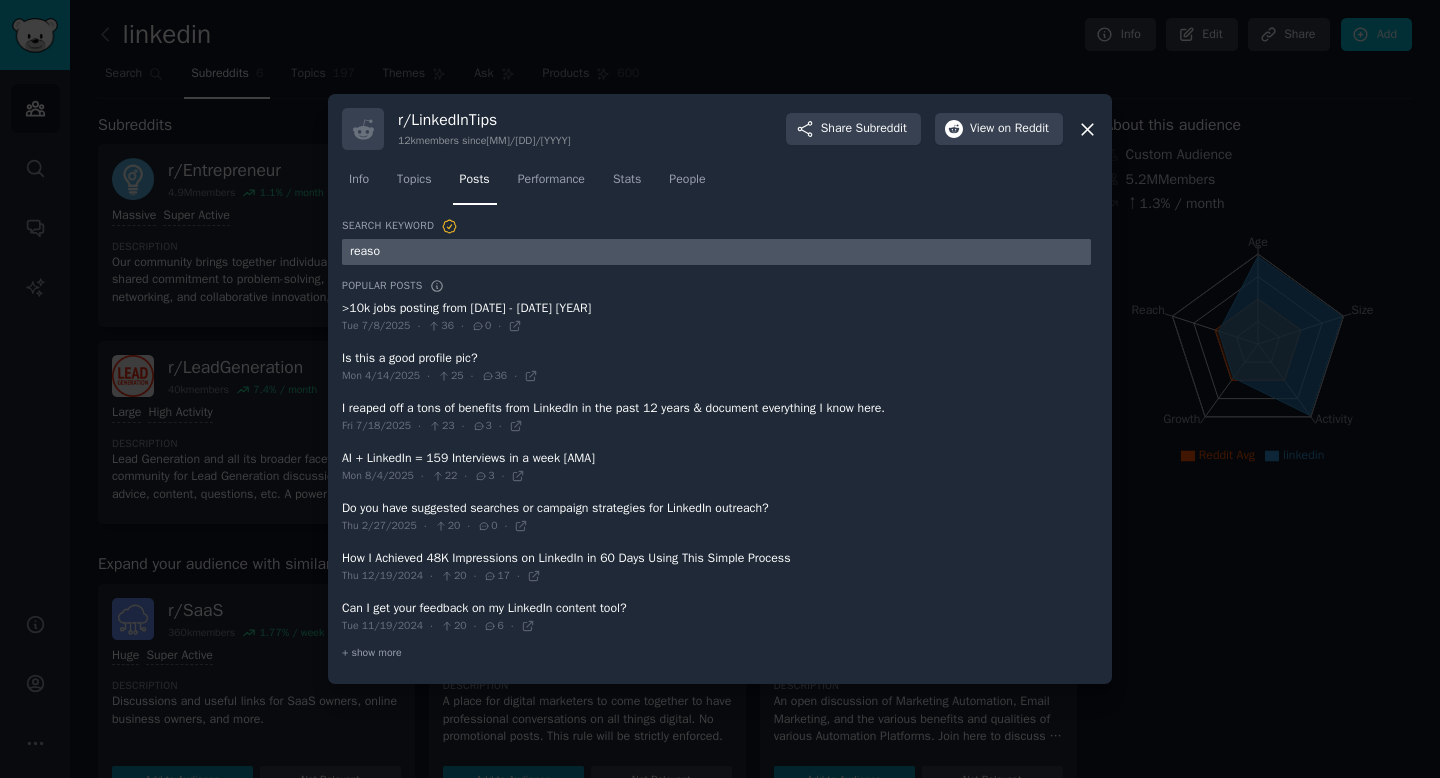 type on "reason" 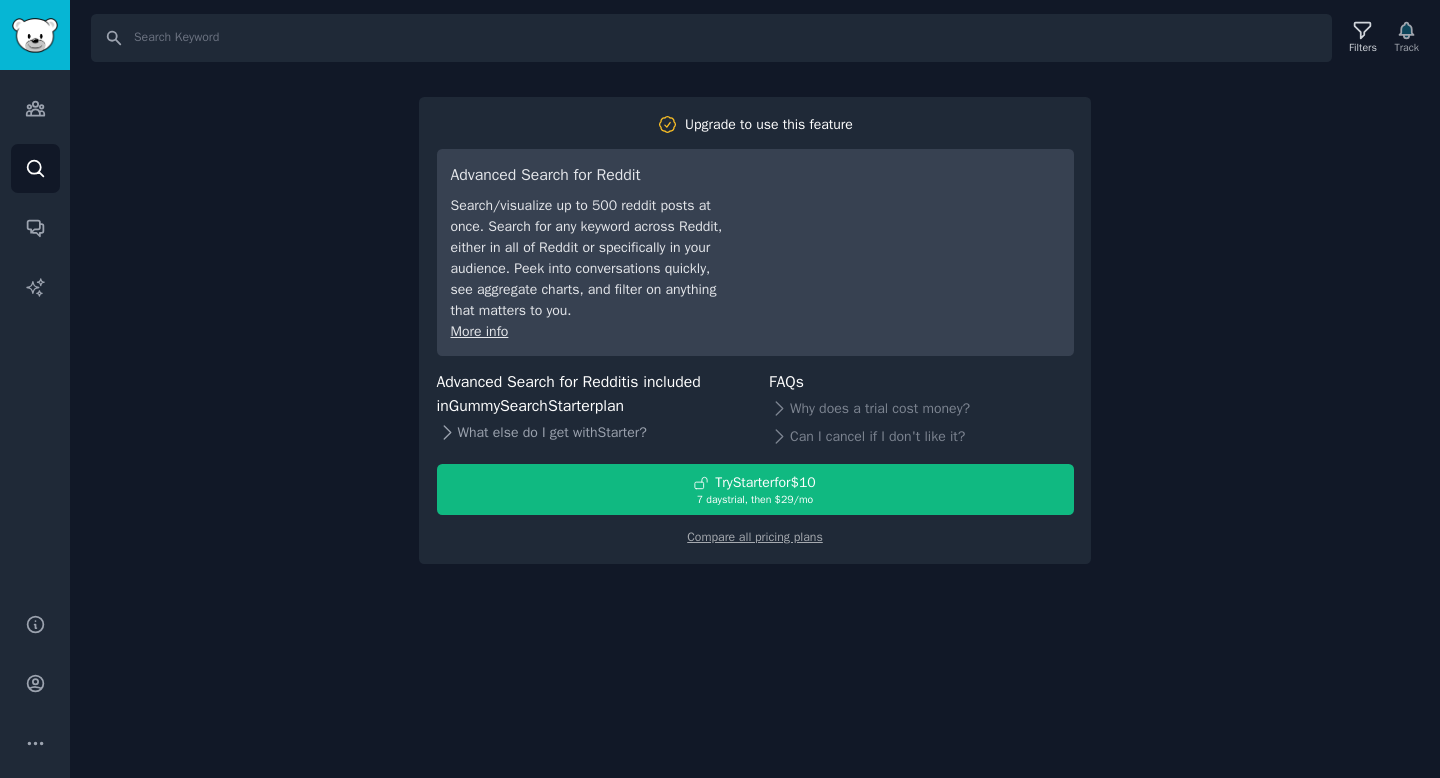 click 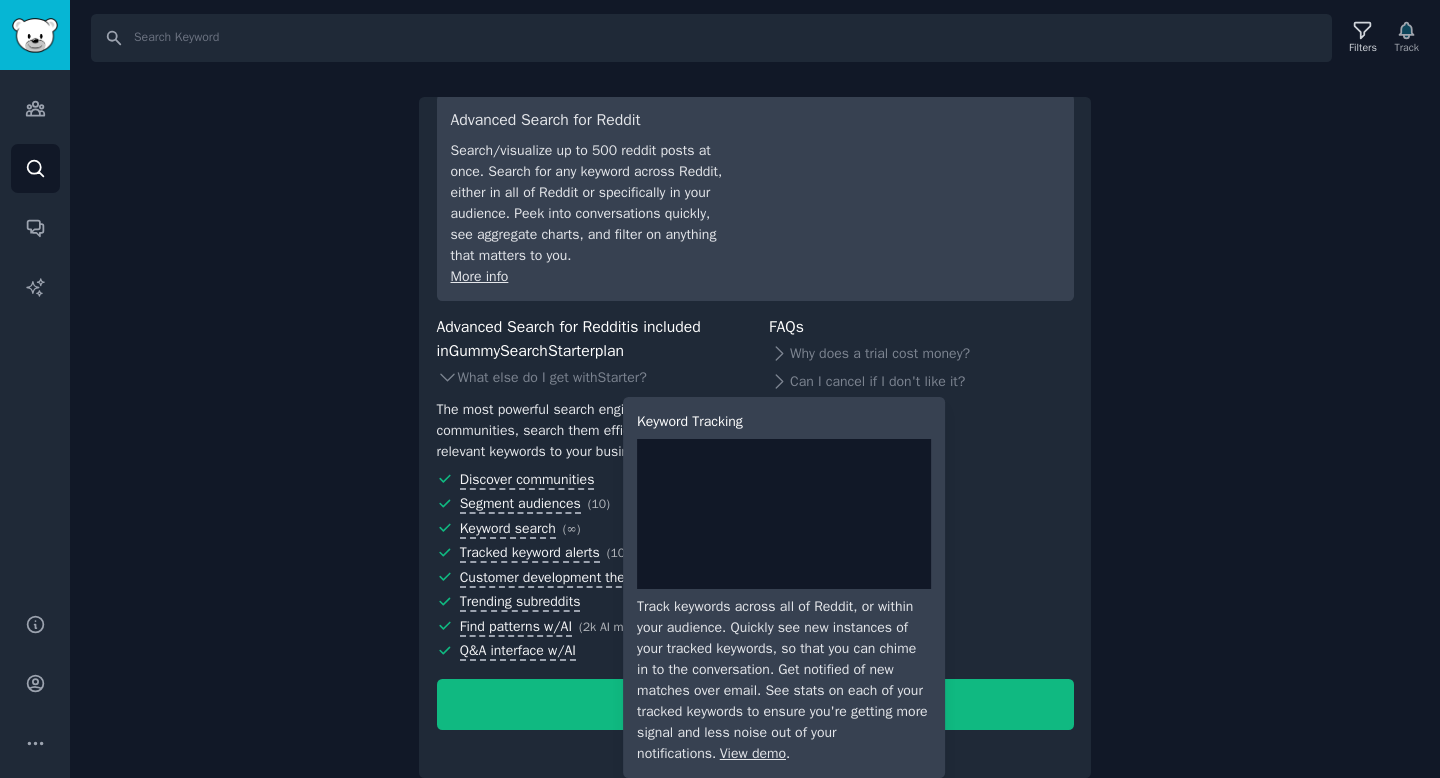 scroll, scrollTop: 0, scrollLeft: 0, axis: both 